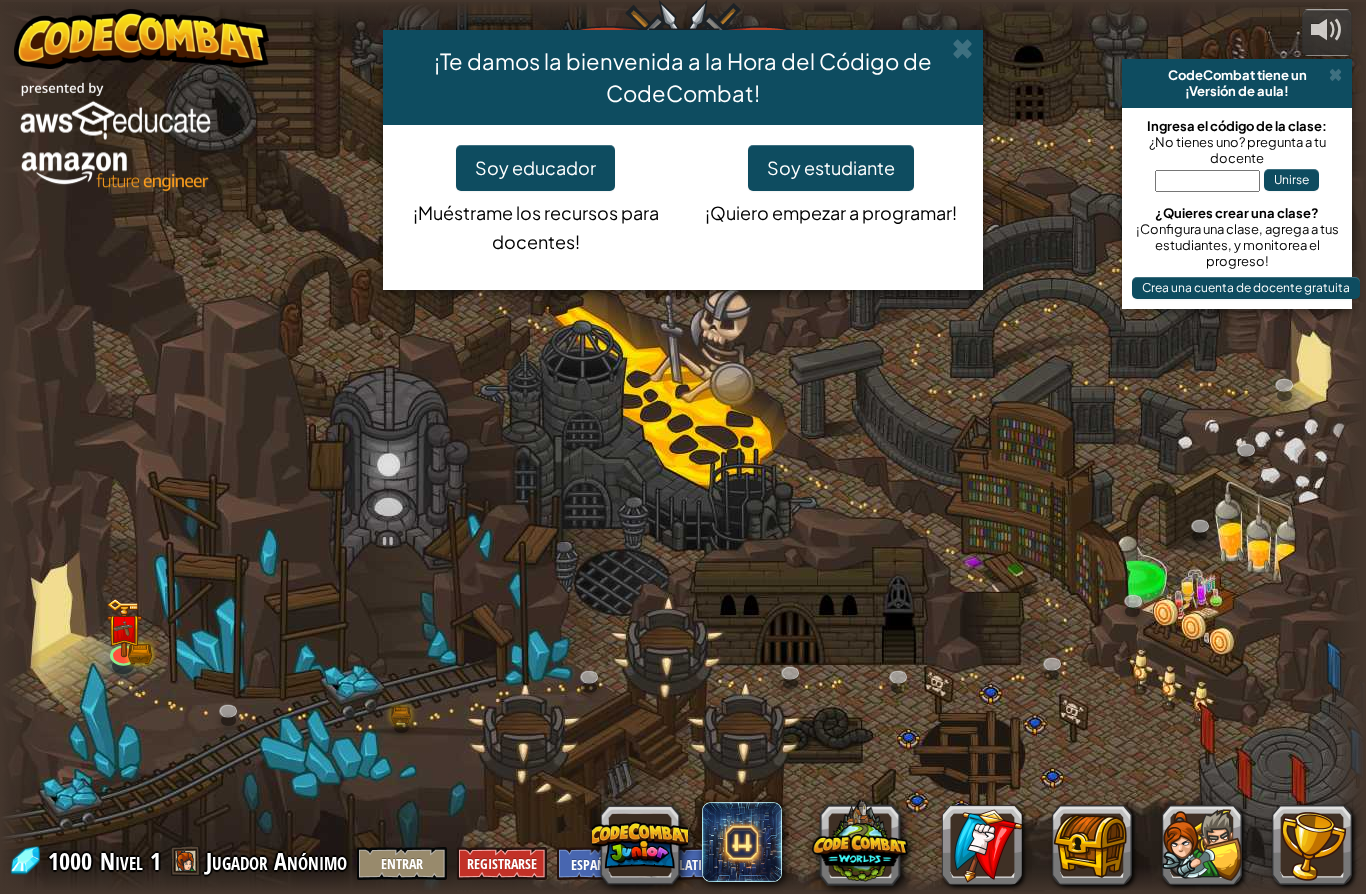 select on "es-419" 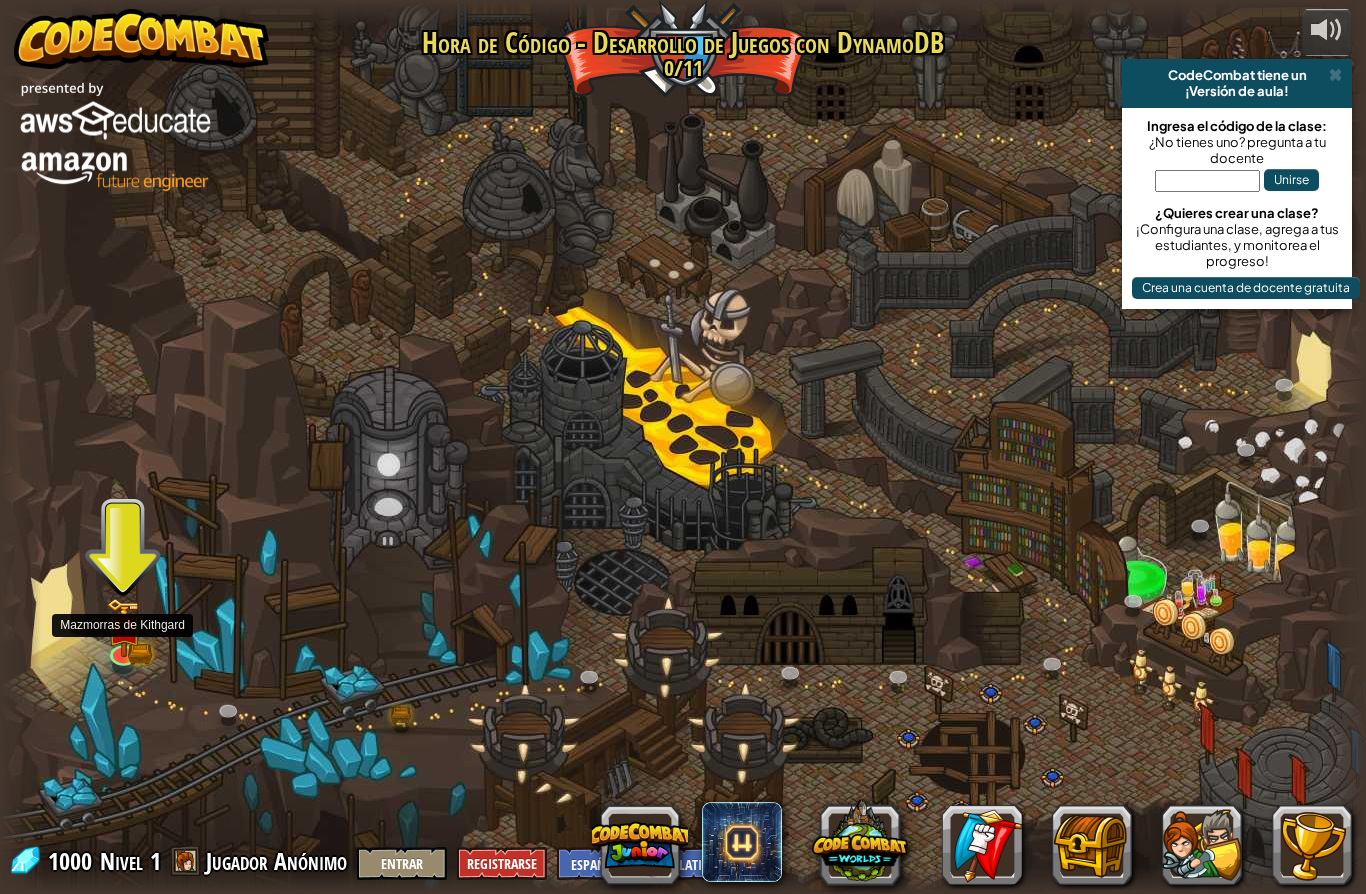 click at bounding box center [123, 628] 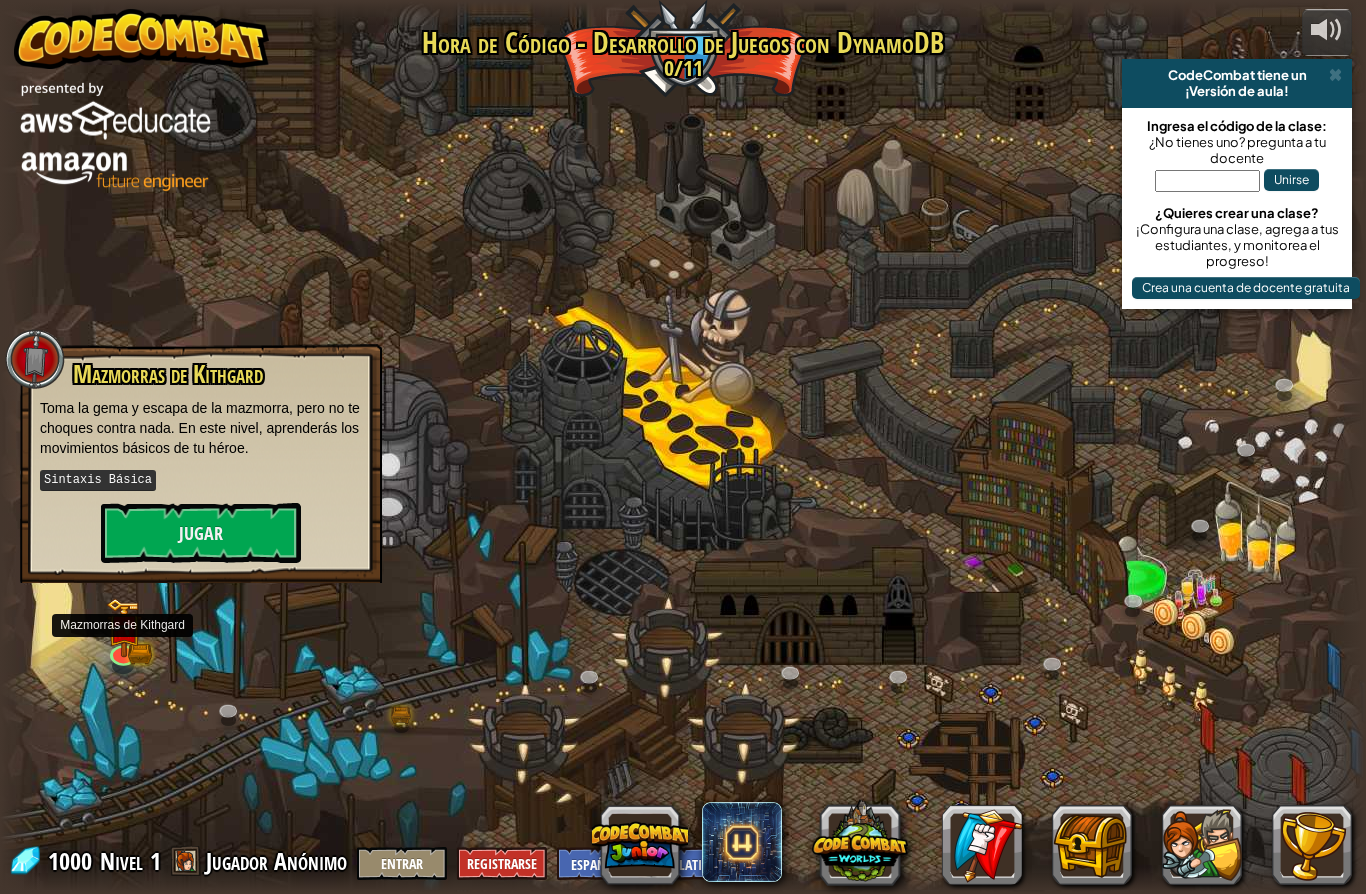 click on "Jugar" at bounding box center (201, 533) 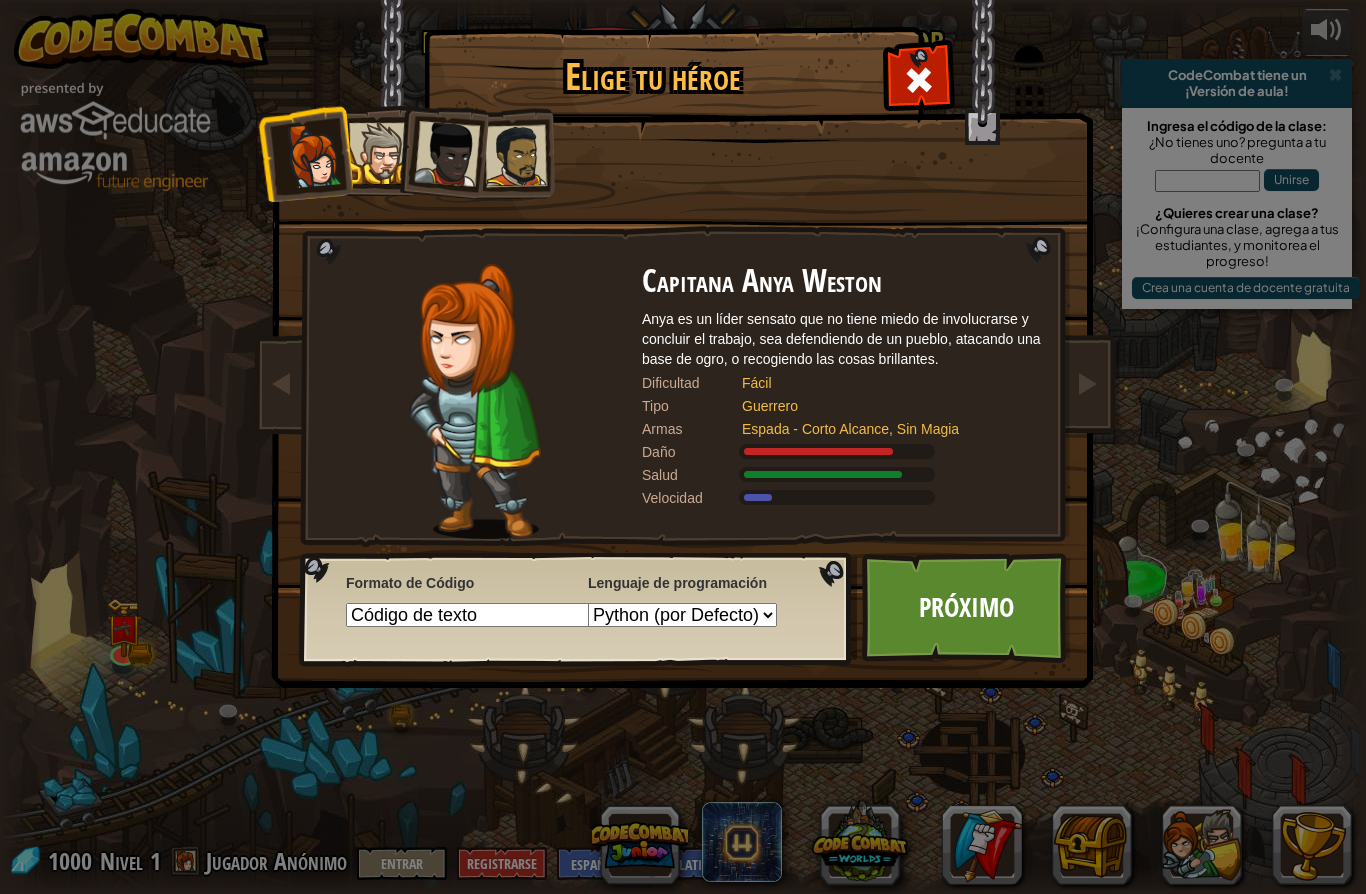 click at bounding box center (379, 153) 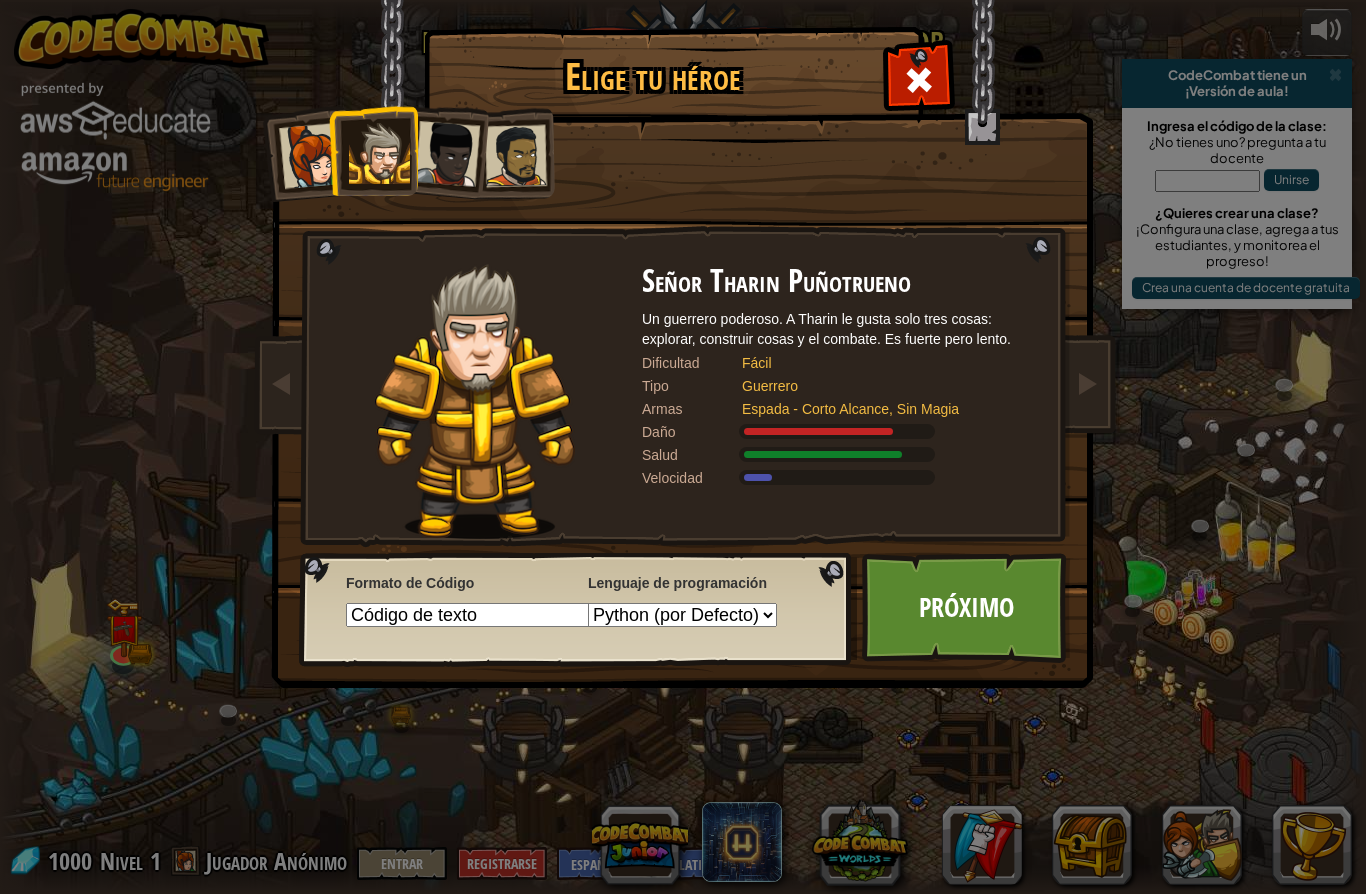 click at bounding box center [447, 154] 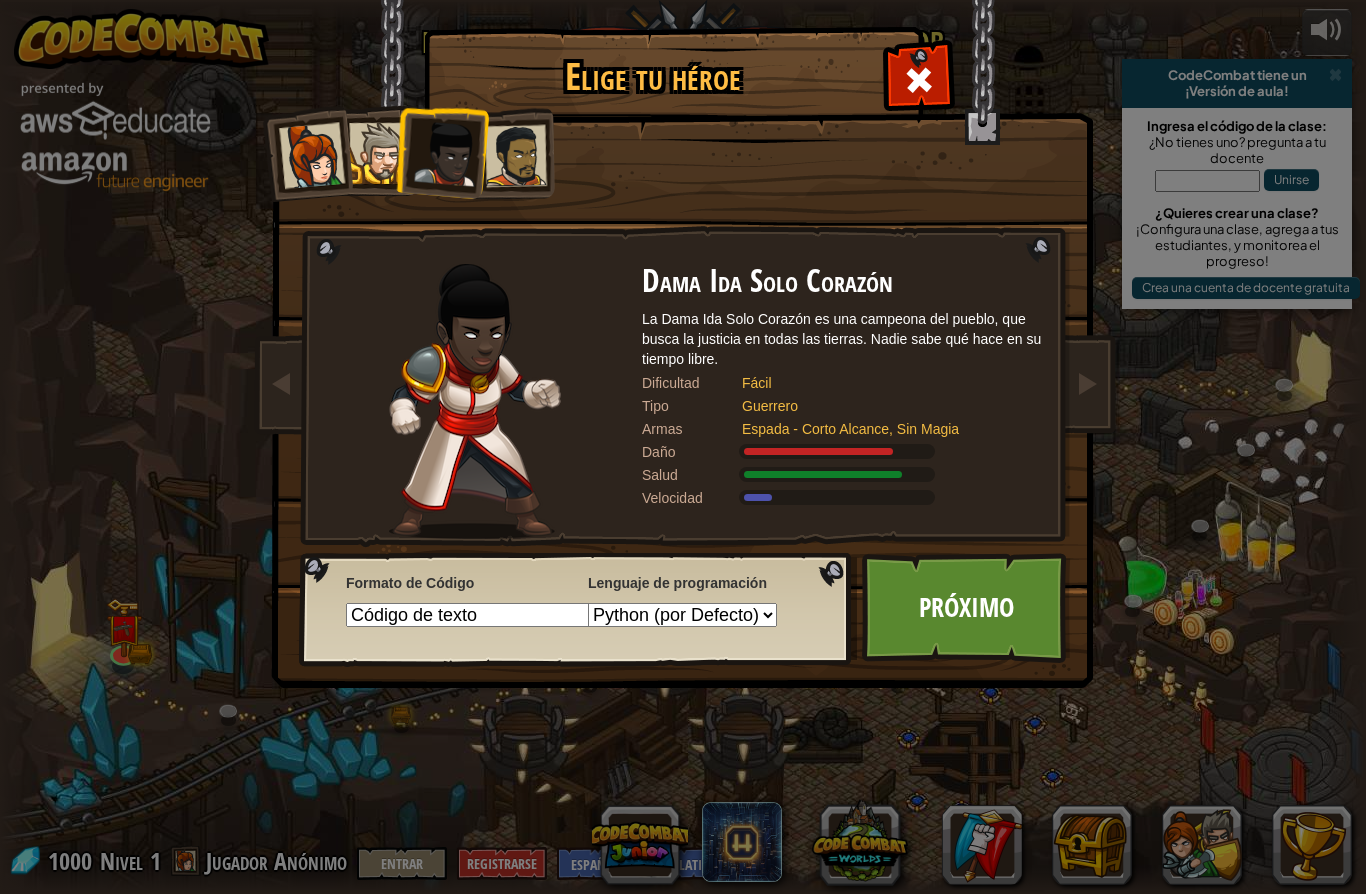 click at bounding box center [516, 156] 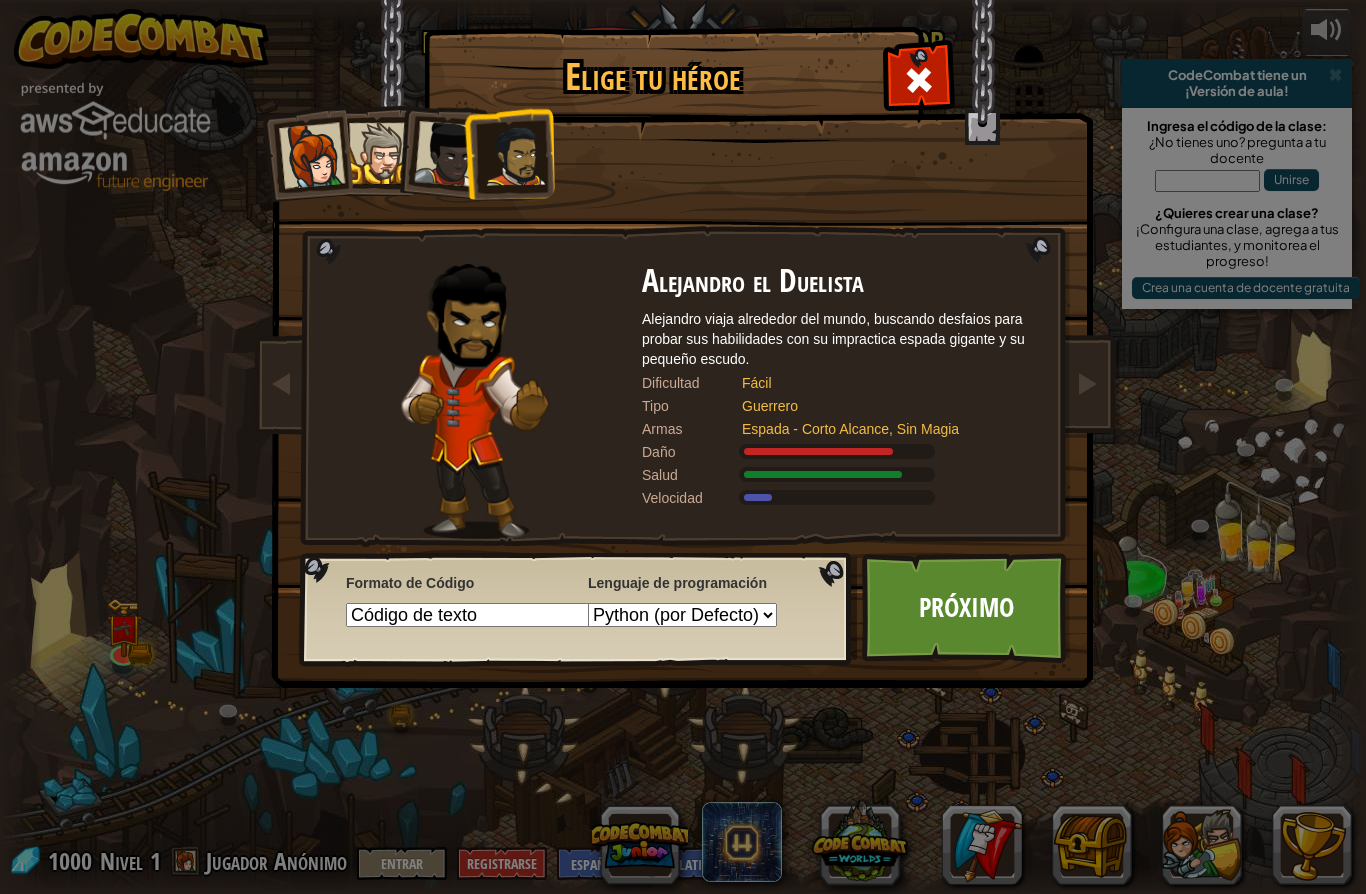 click at bounding box center [447, 154] 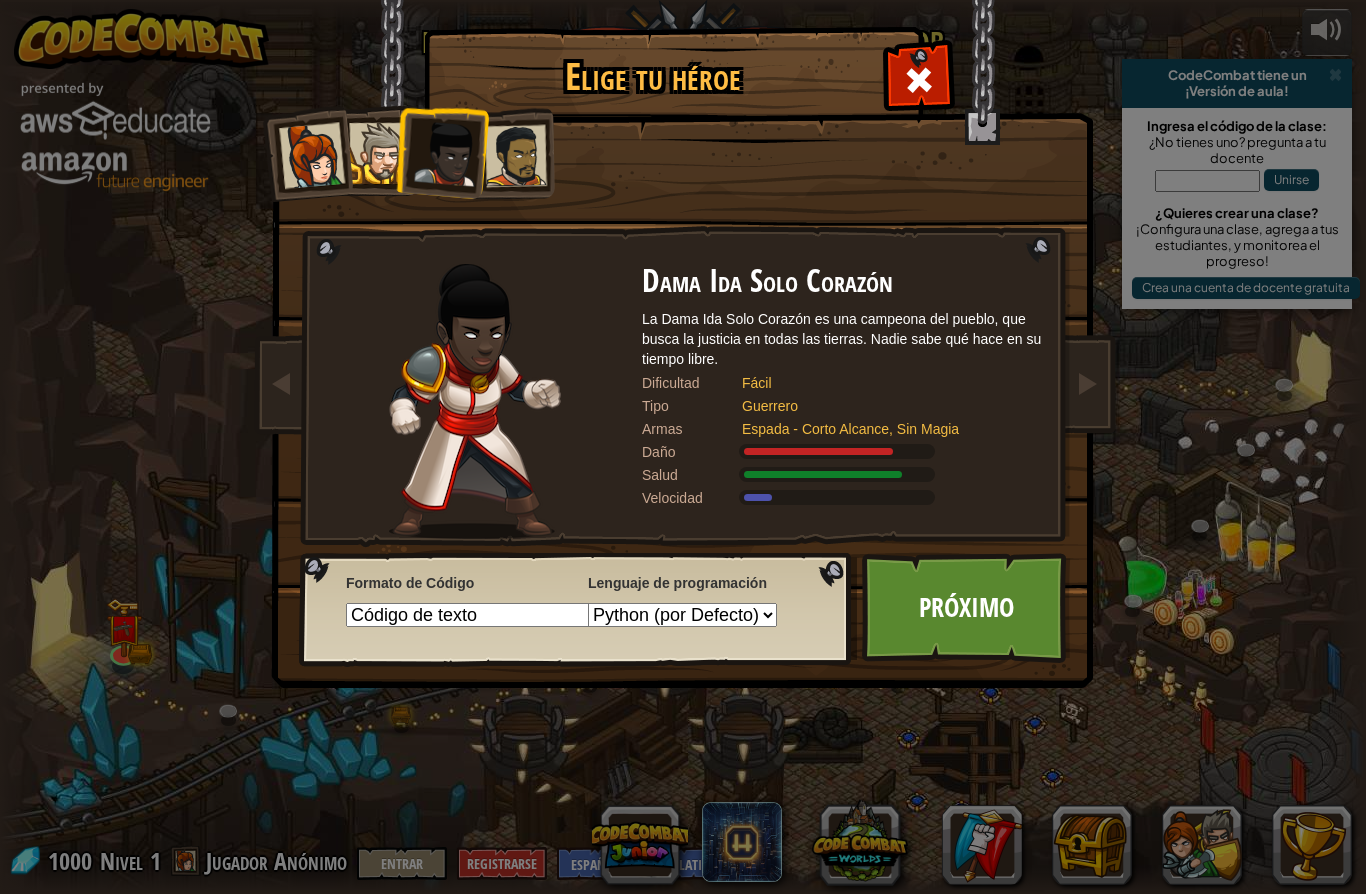 click at bounding box center (379, 153) 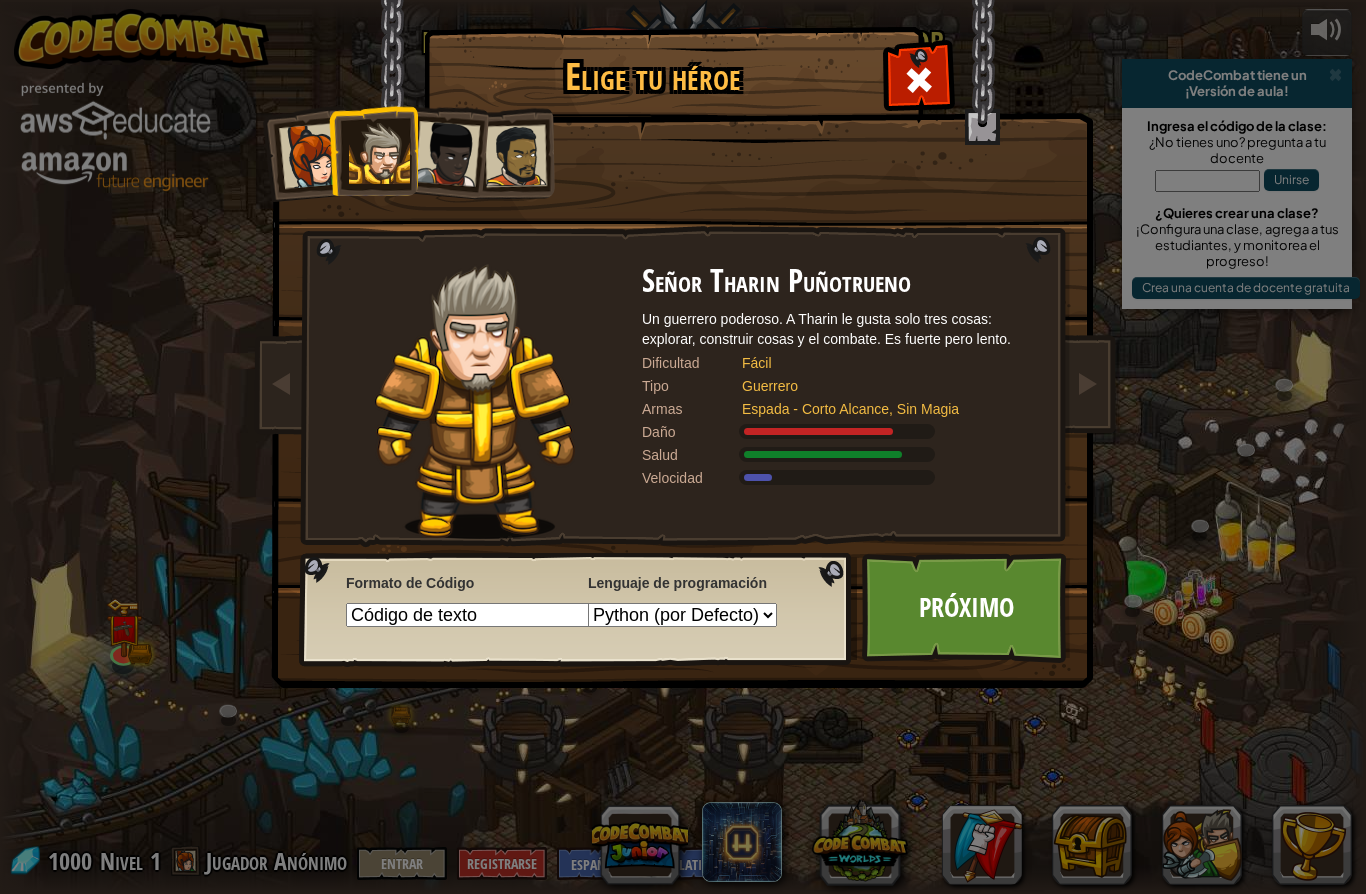 click at bounding box center (312, 156) 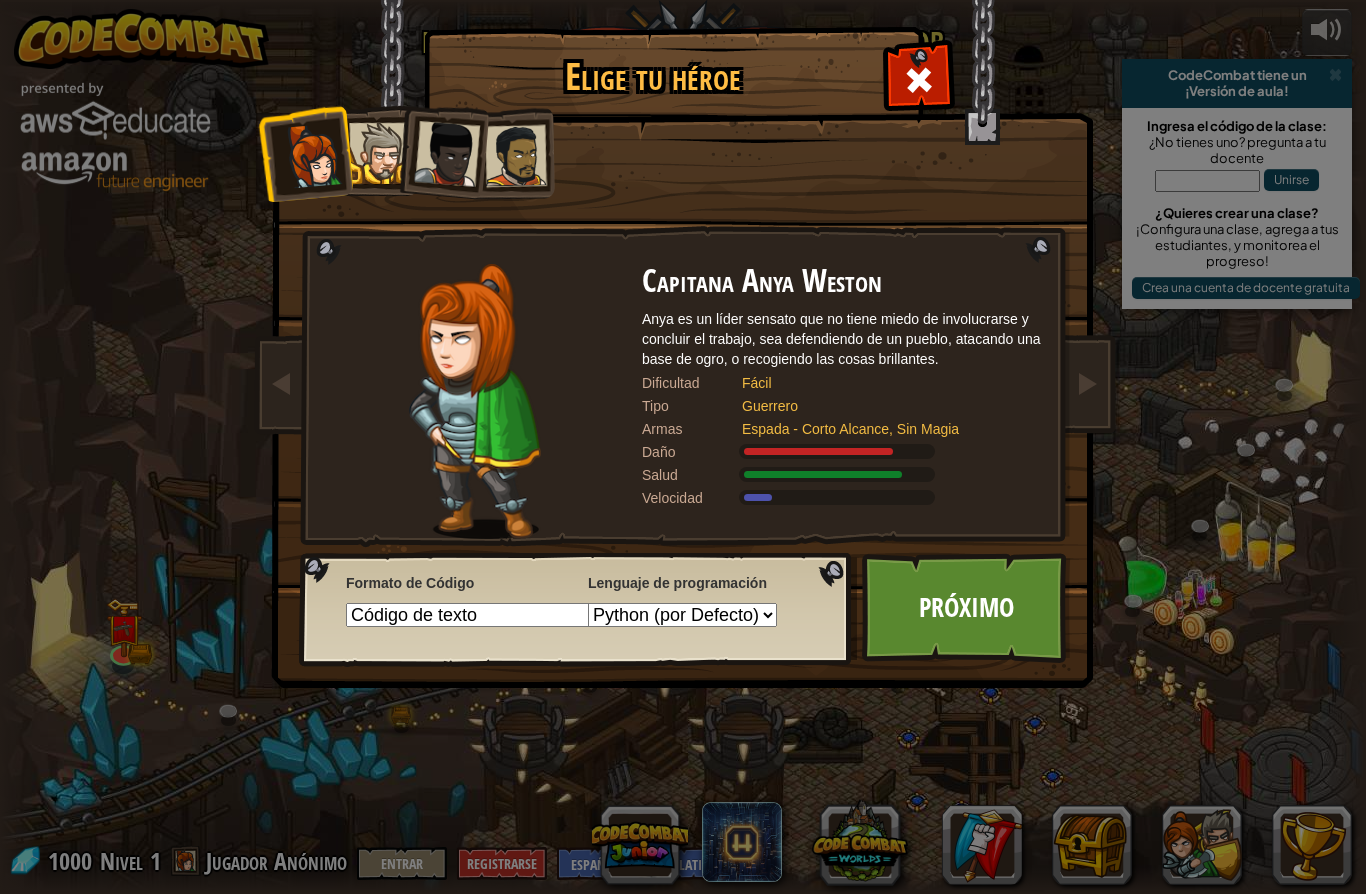 click at bounding box center (379, 153) 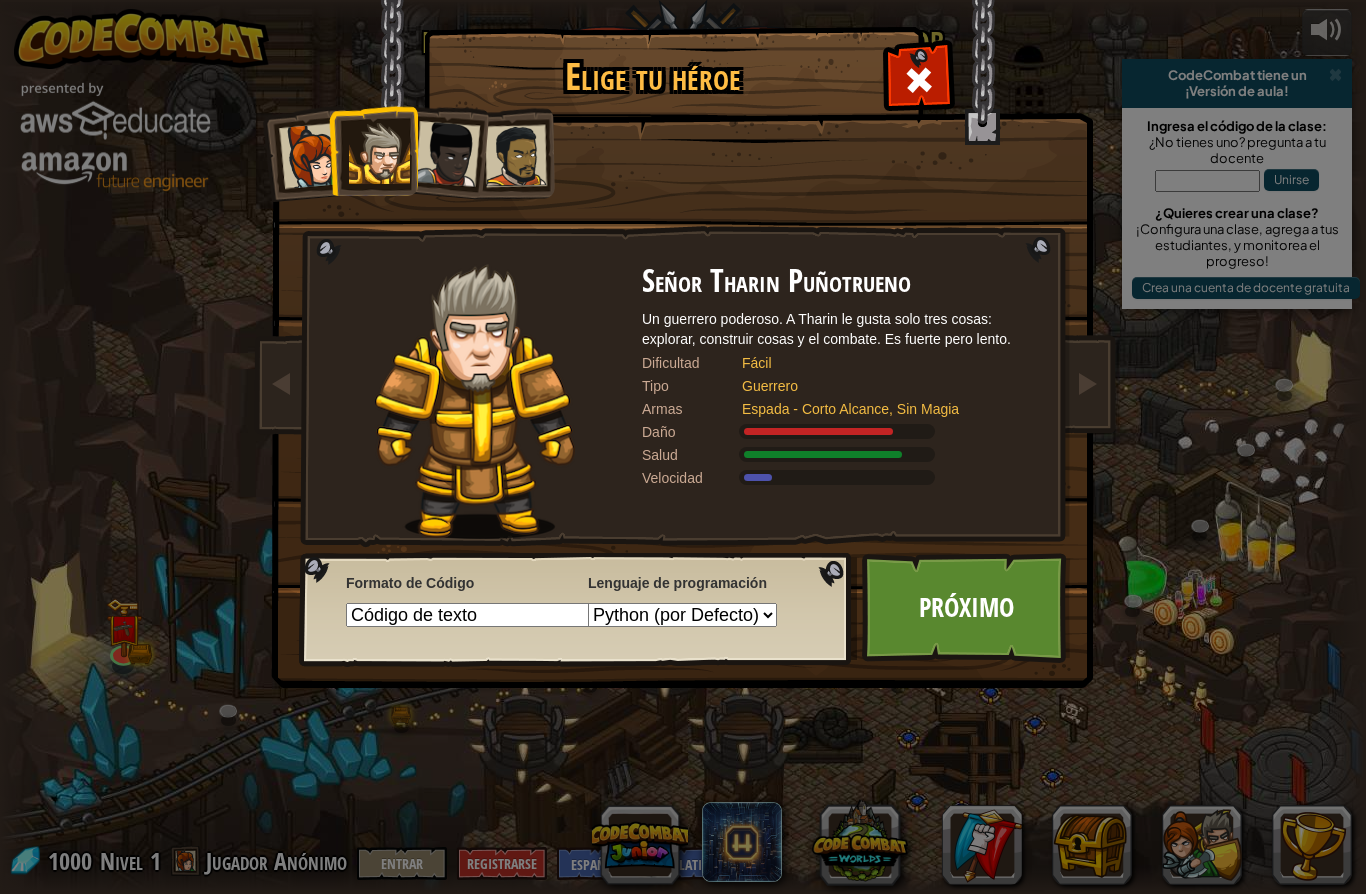 click at bounding box center [447, 154] 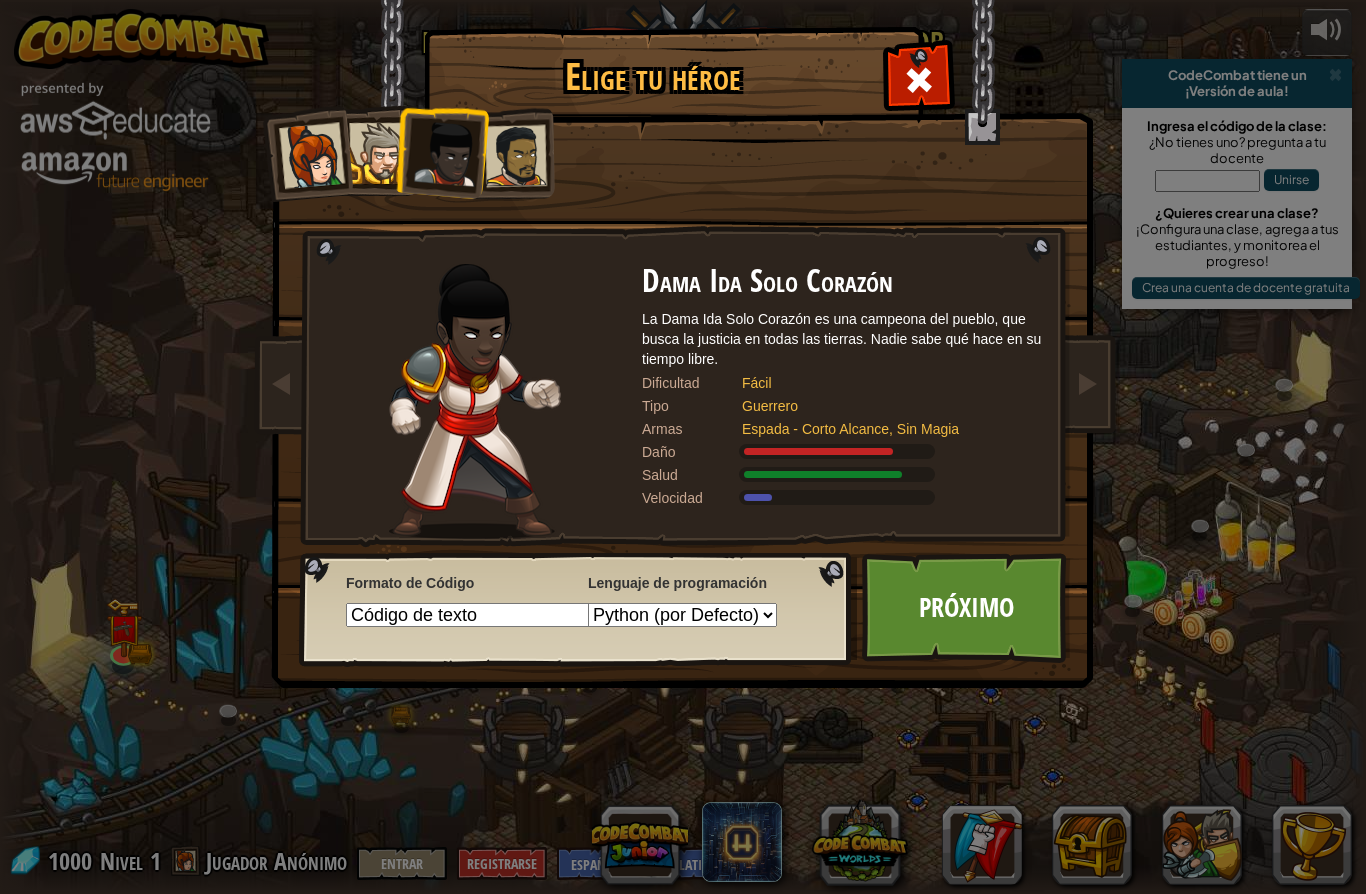 click at bounding box center [516, 156] 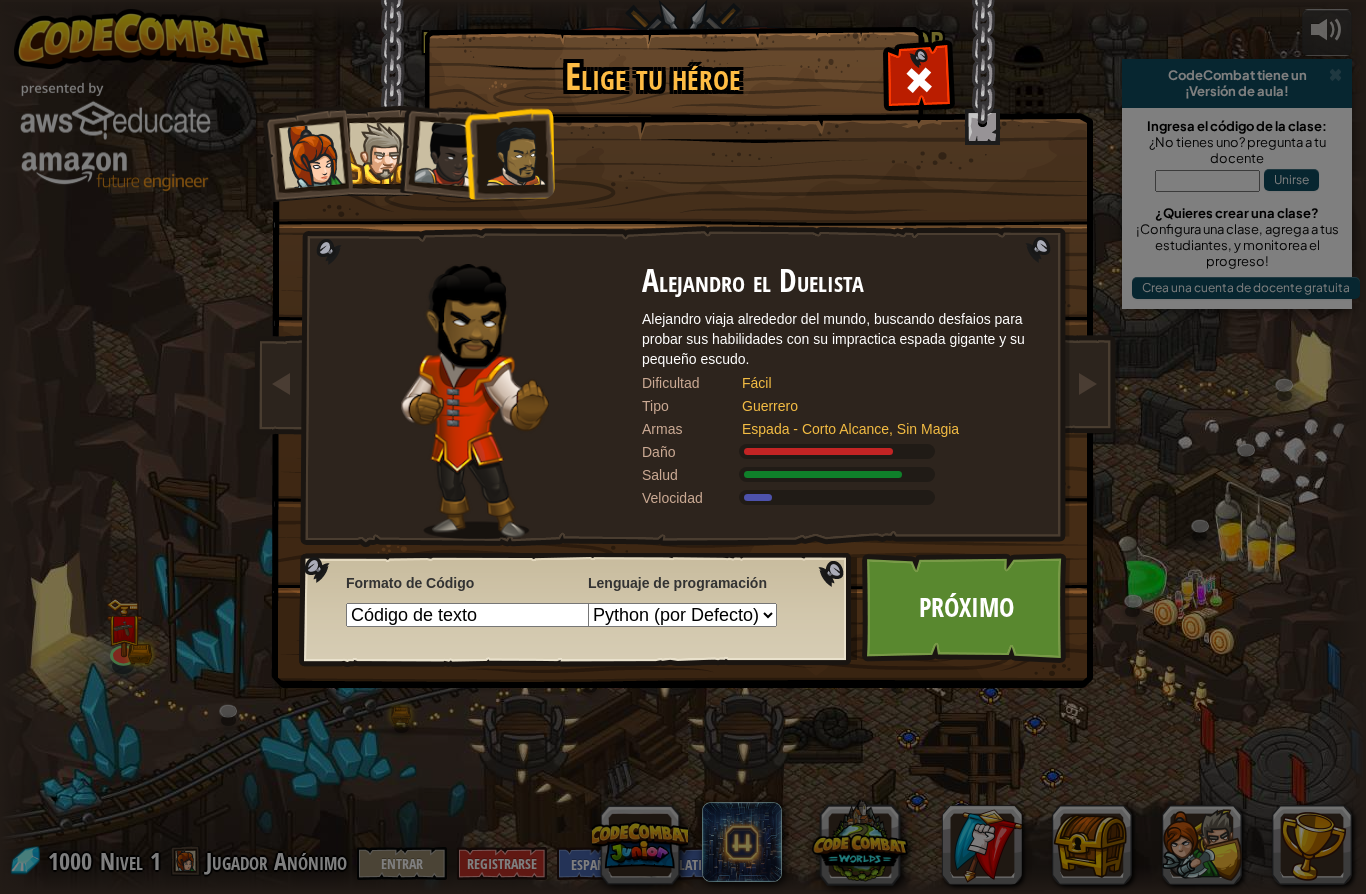 click at bounding box center [312, 156] 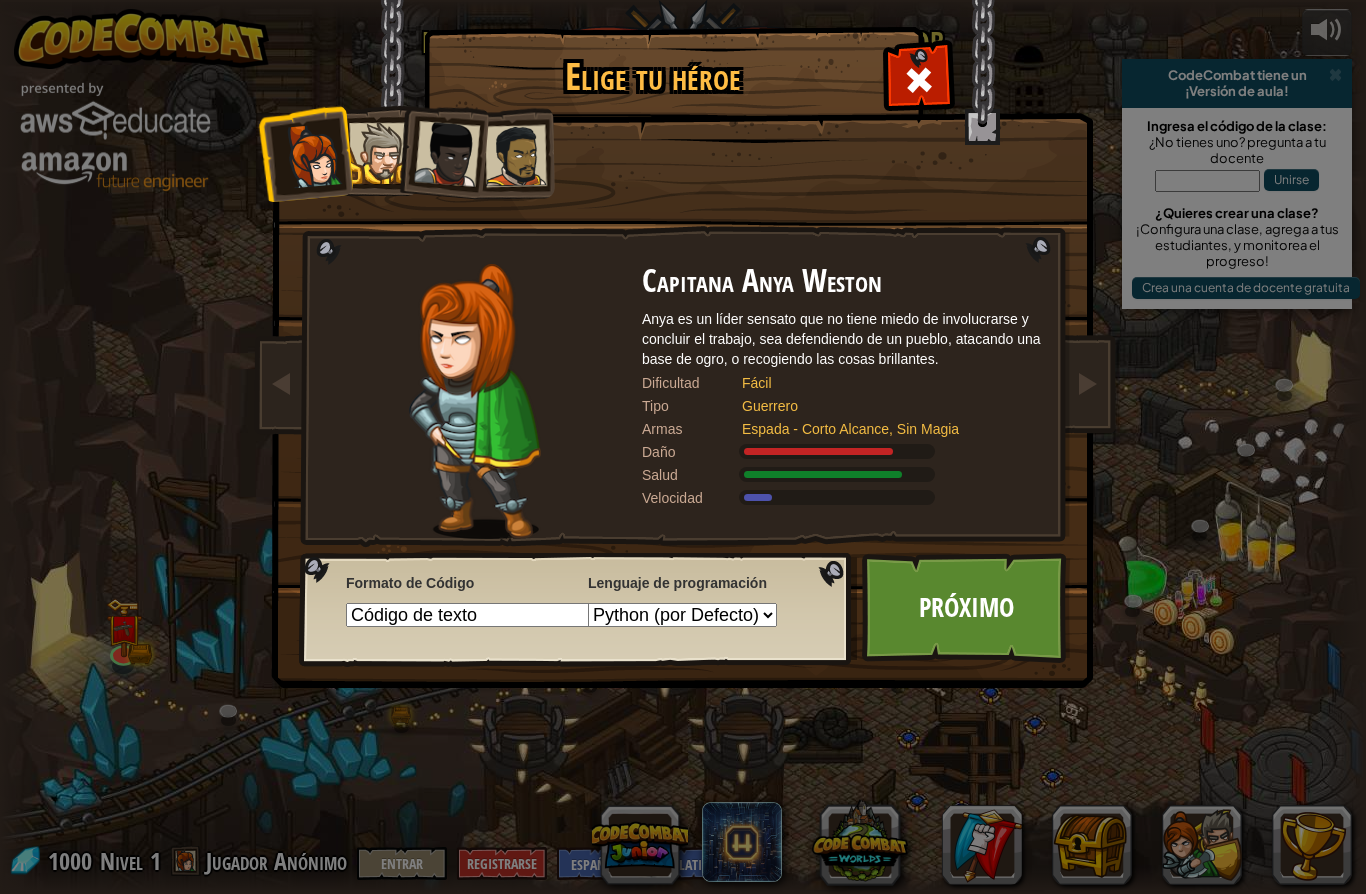click at bounding box center (379, 153) 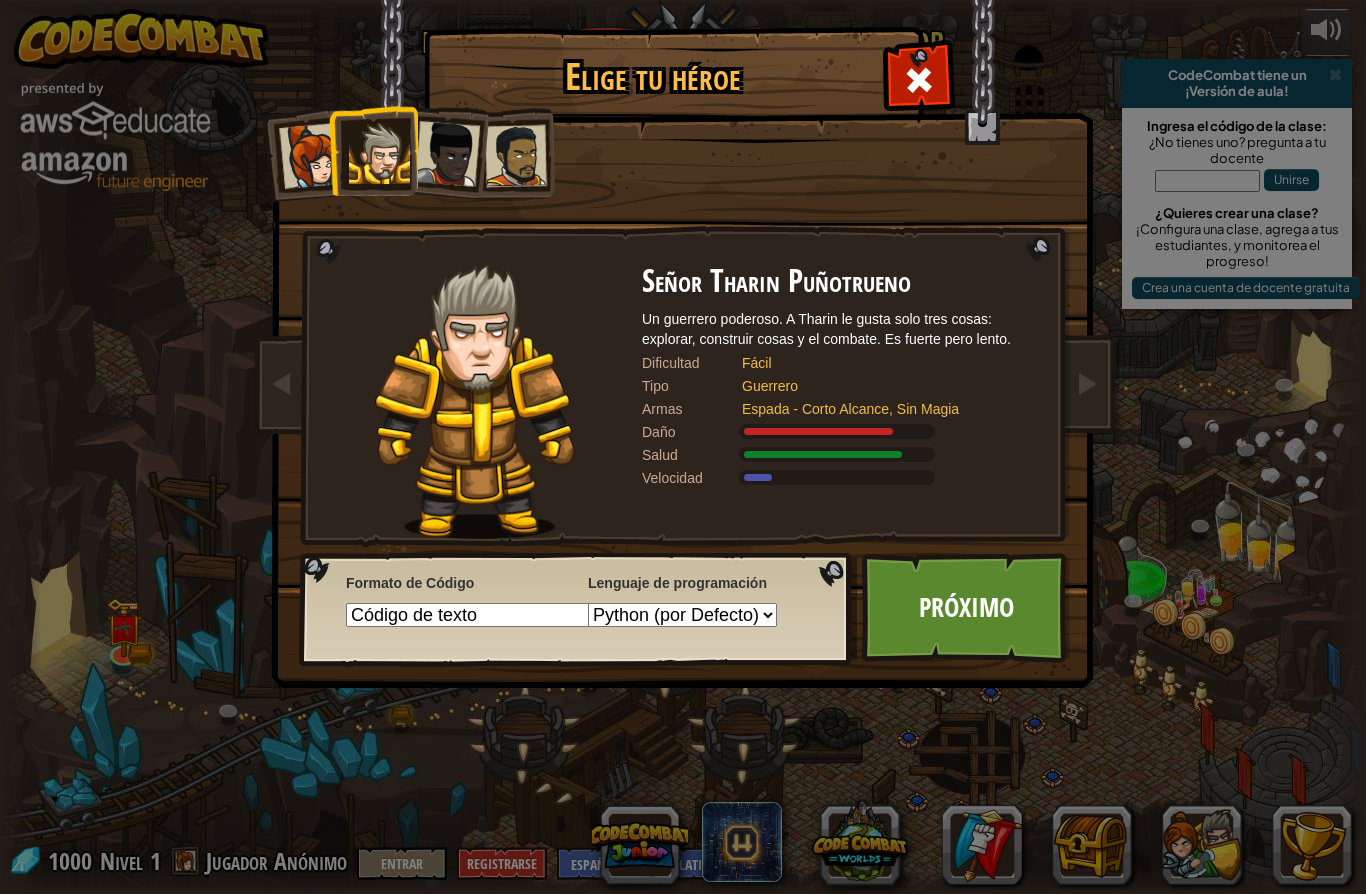 click at bounding box center (447, 154) 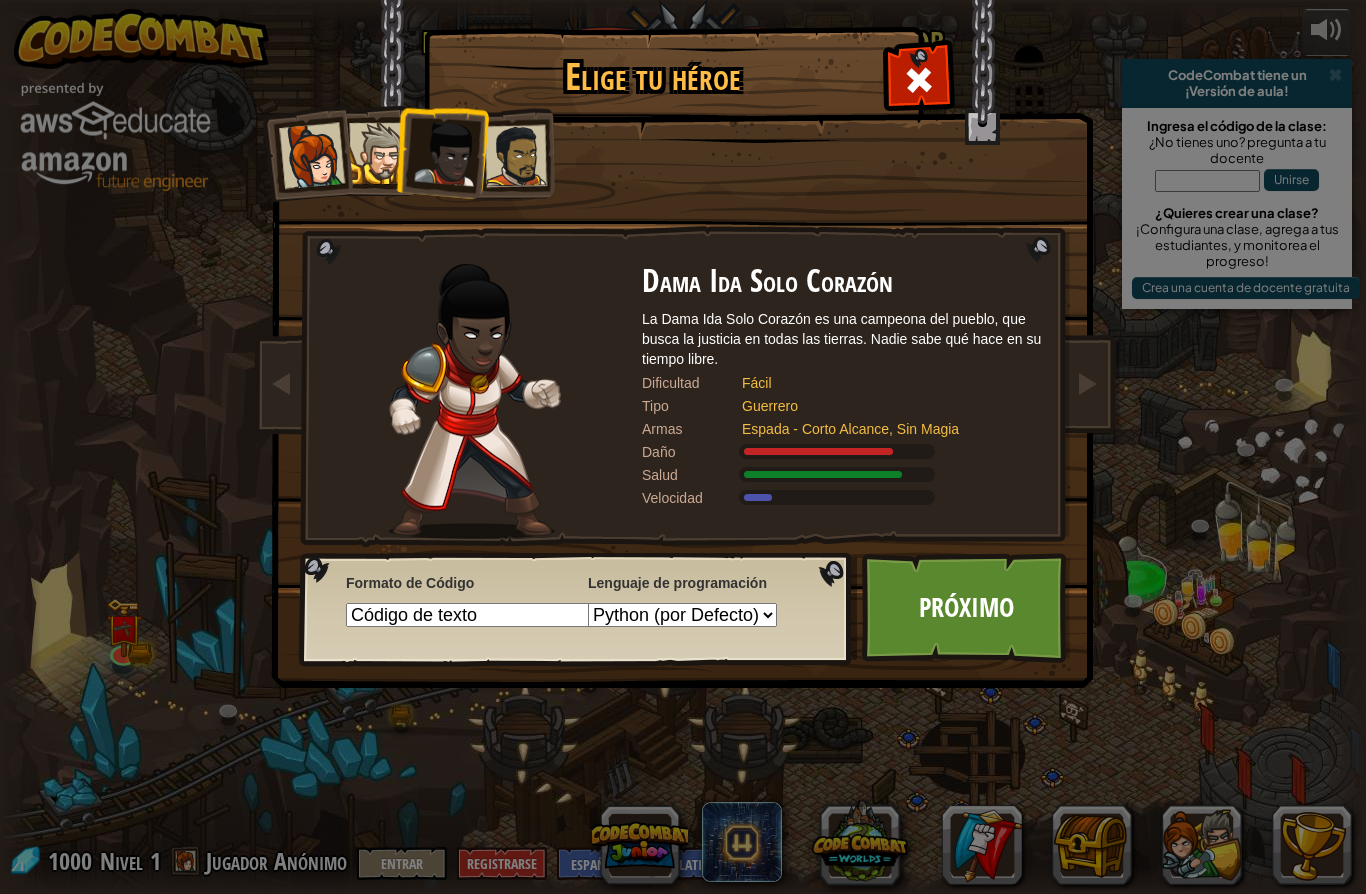 click at bounding box center [312, 156] 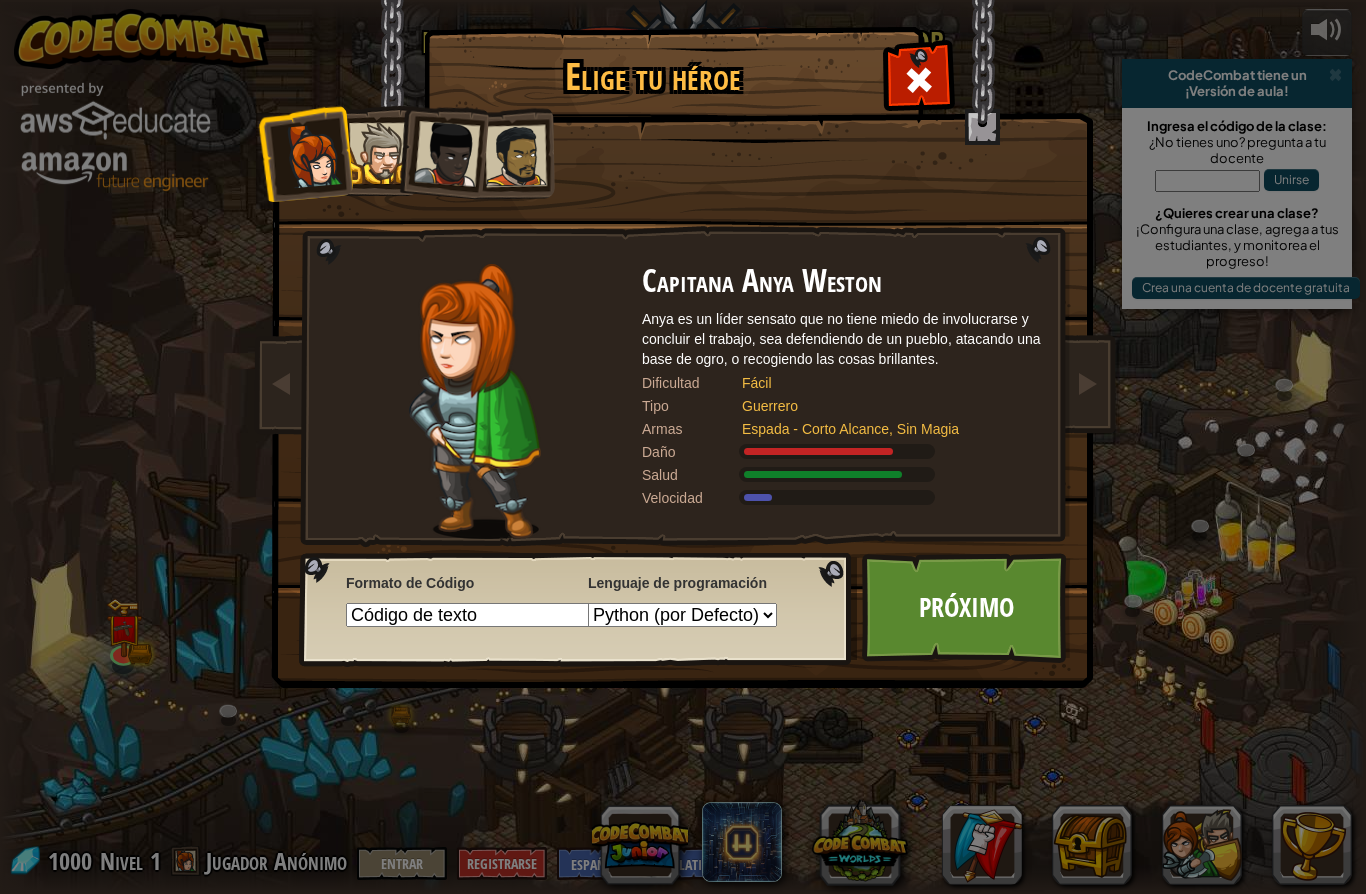 click on "Python (por Defecto) JavaScript Lua C++ Java (Experimental)" at bounding box center (682, 615) 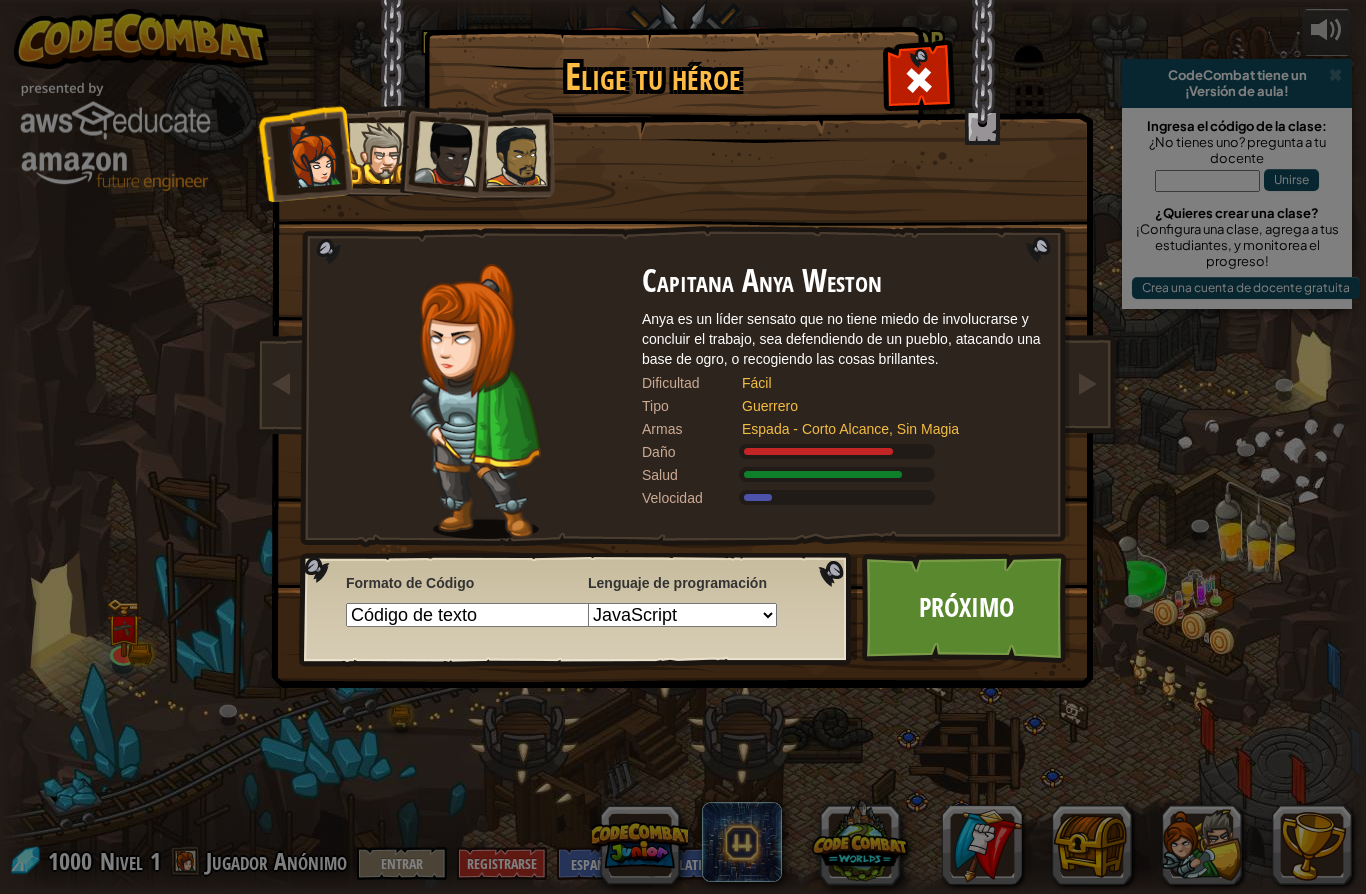 click on "Python (por Defecto) JavaScript Lua C++ Java (Experimental)" at bounding box center (682, 615) 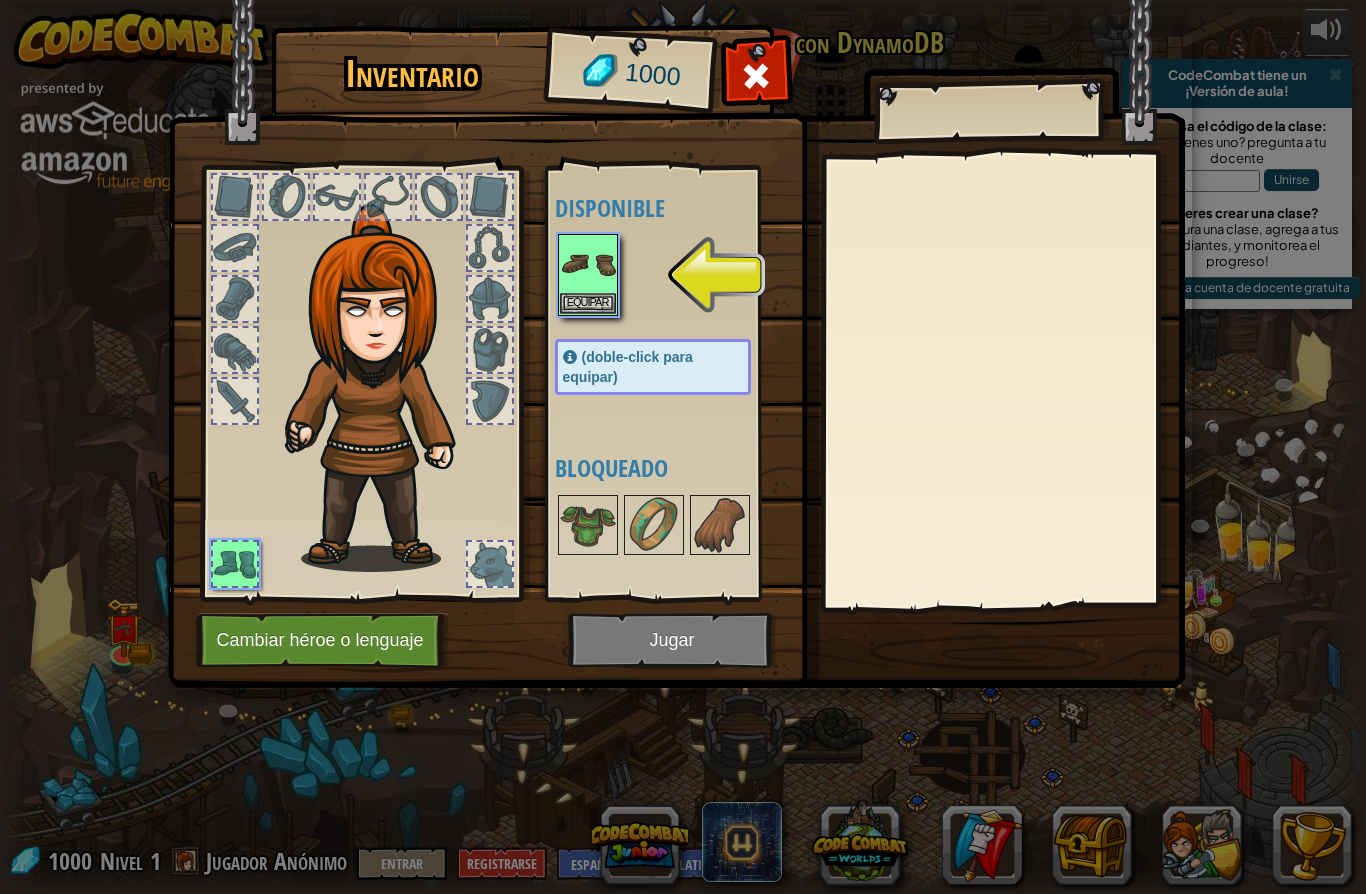click on "Equipar" at bounding box center [588, 303] 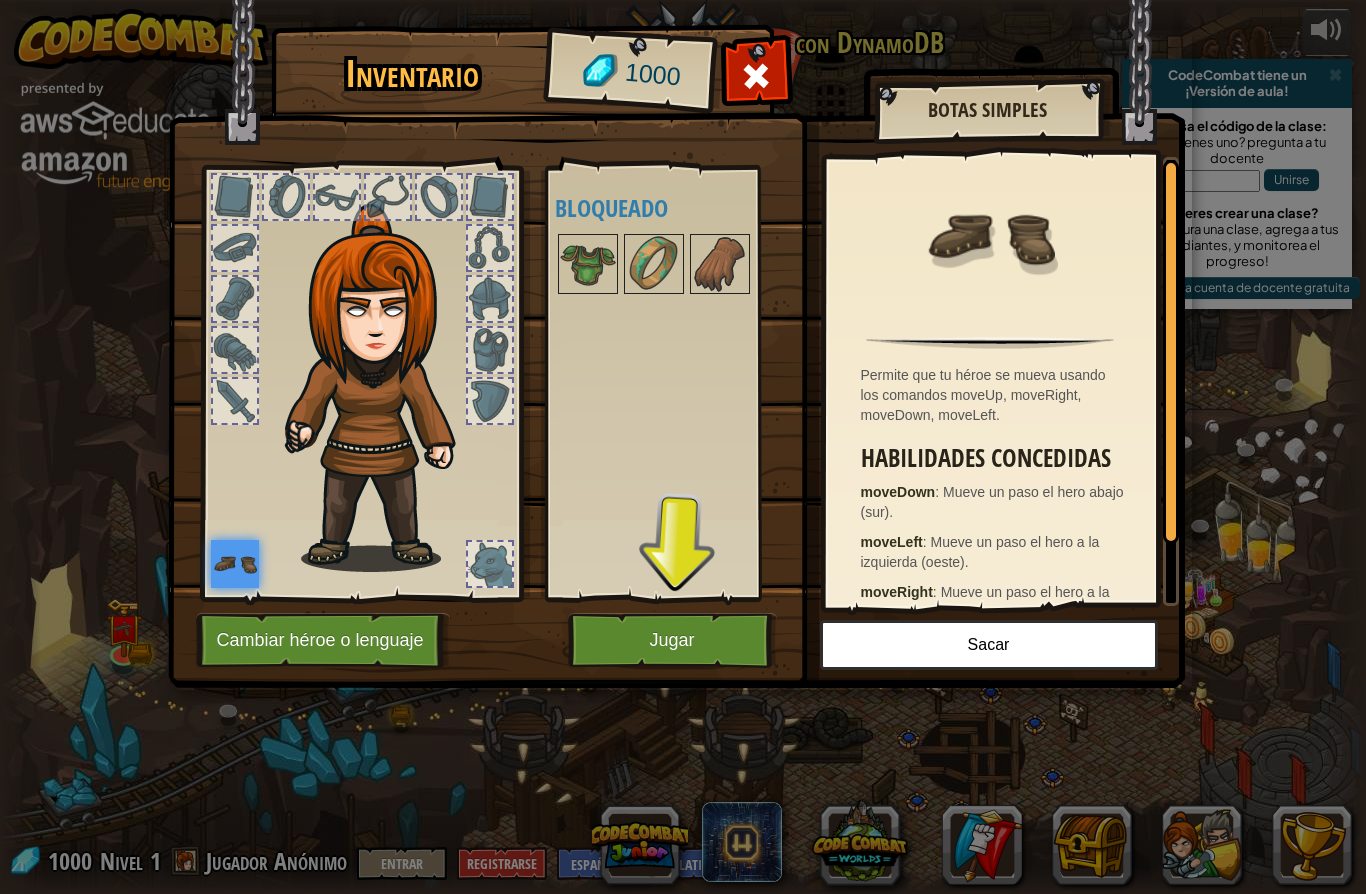 click at bounding box center (588, 264) 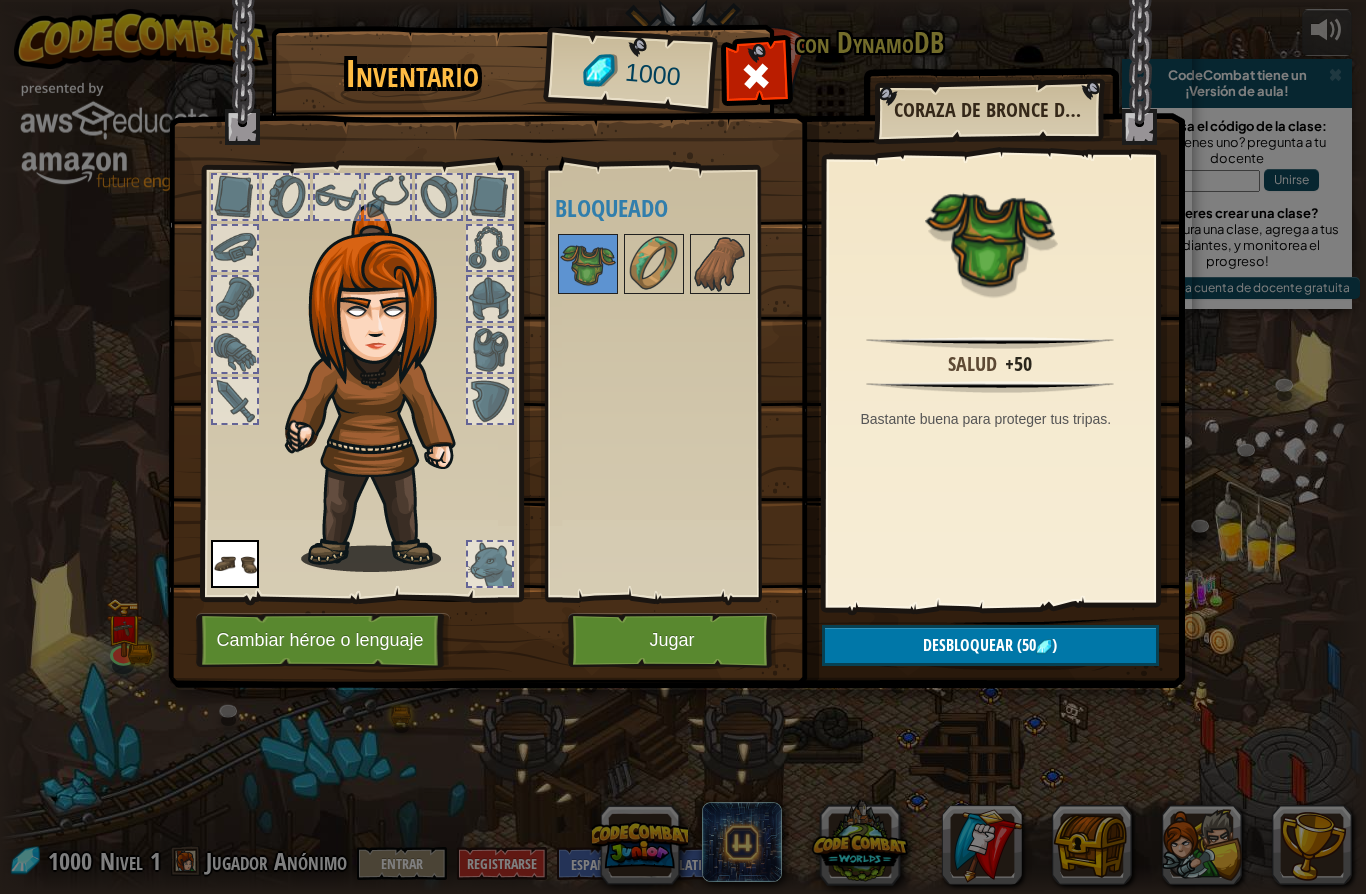 click on "Desbloquear (50 )" at bounding box center [990, 645] 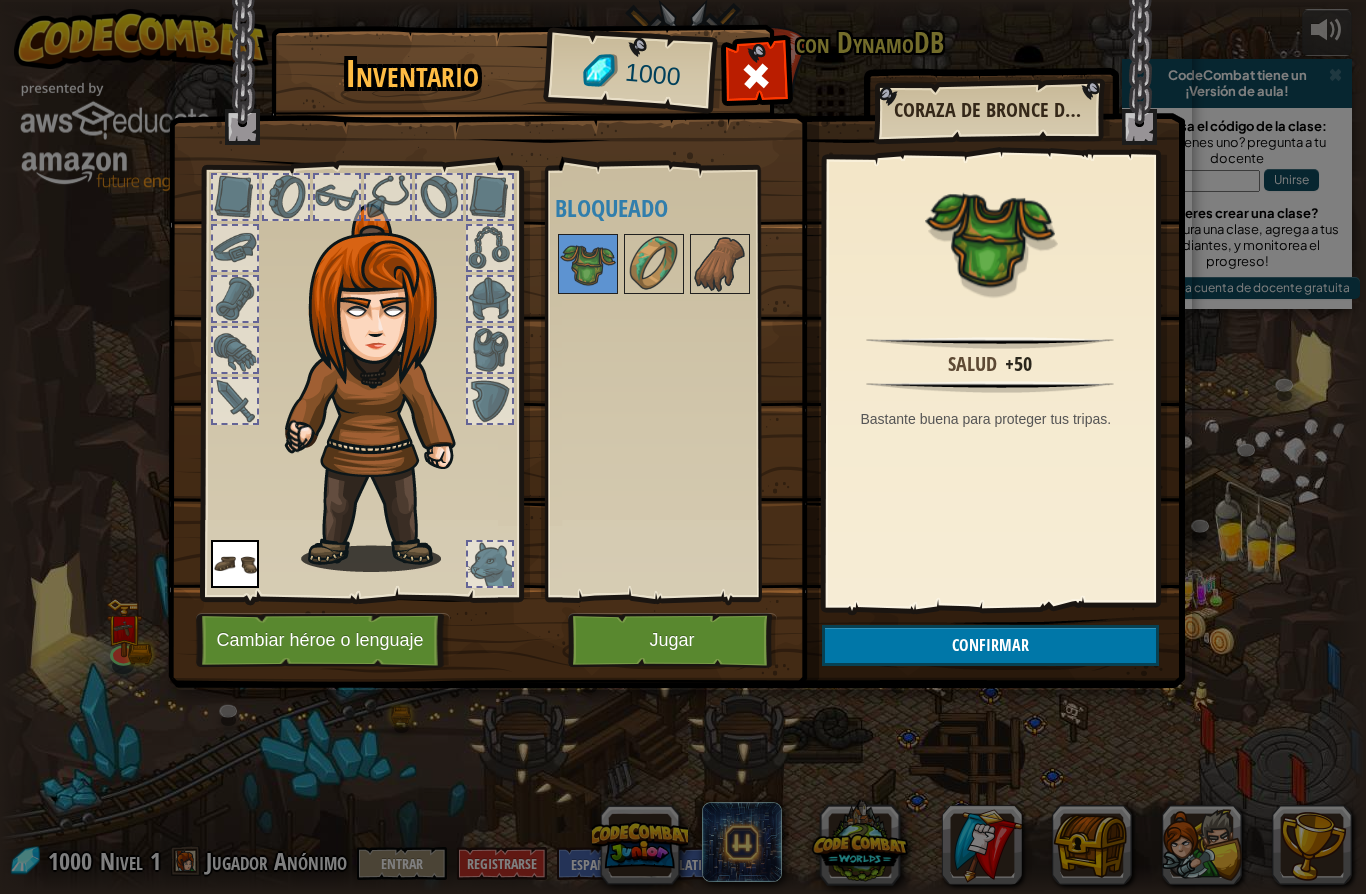 click on "Confirmar" at bounding box center [990, 645] 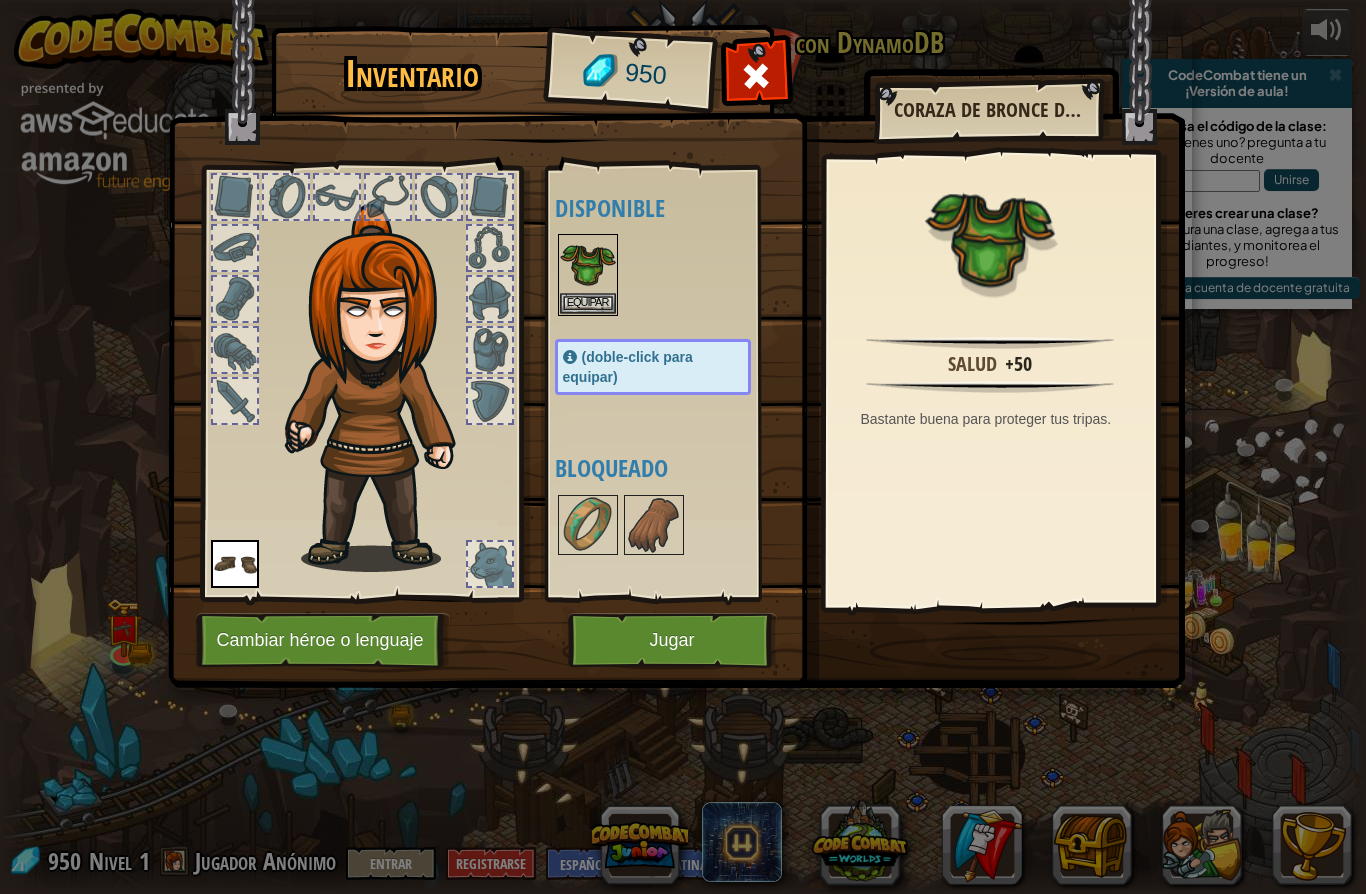 click on "Equipar" at bounding box center (588, 303) 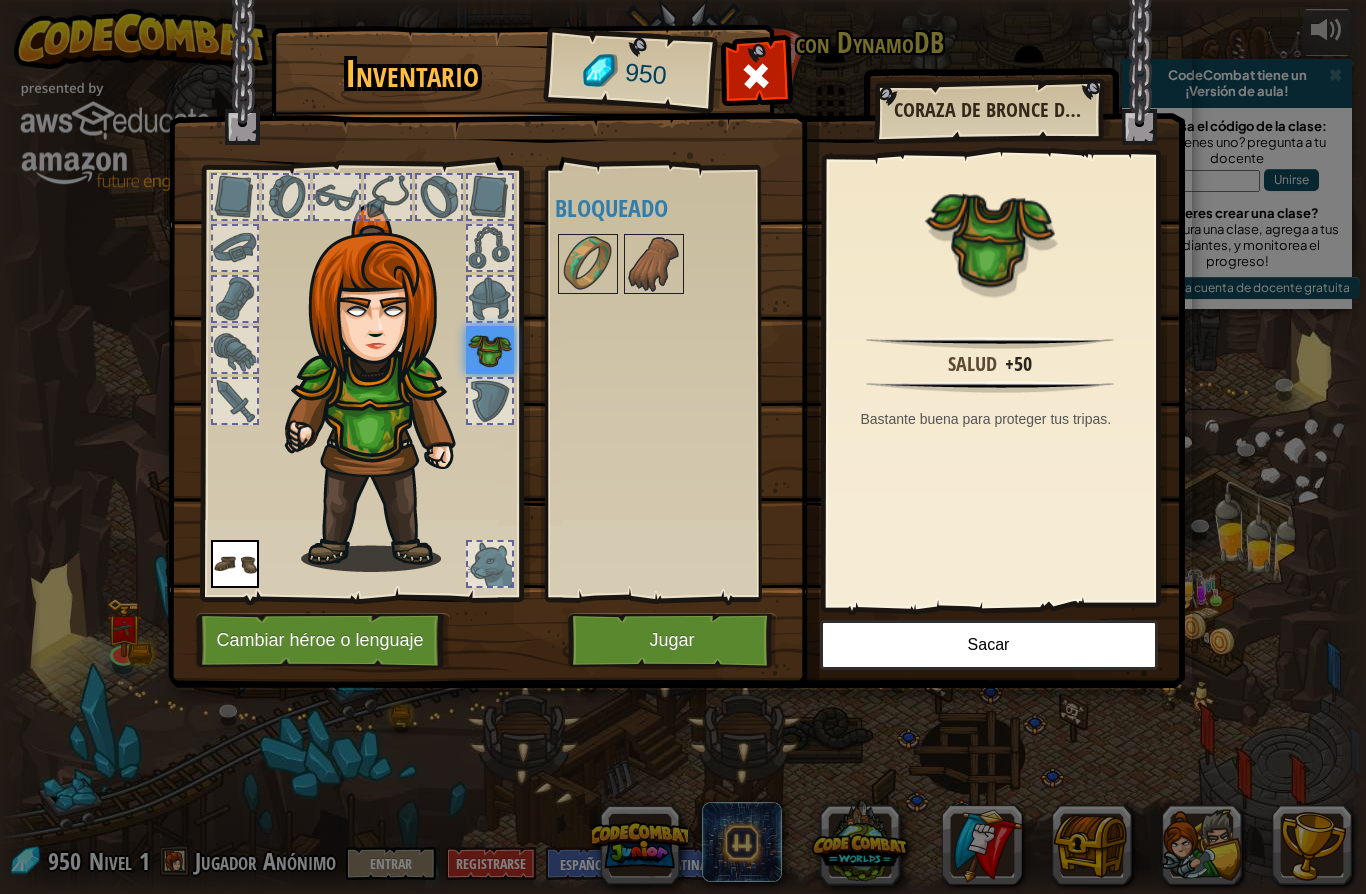 click at bounding box center [588, 264] 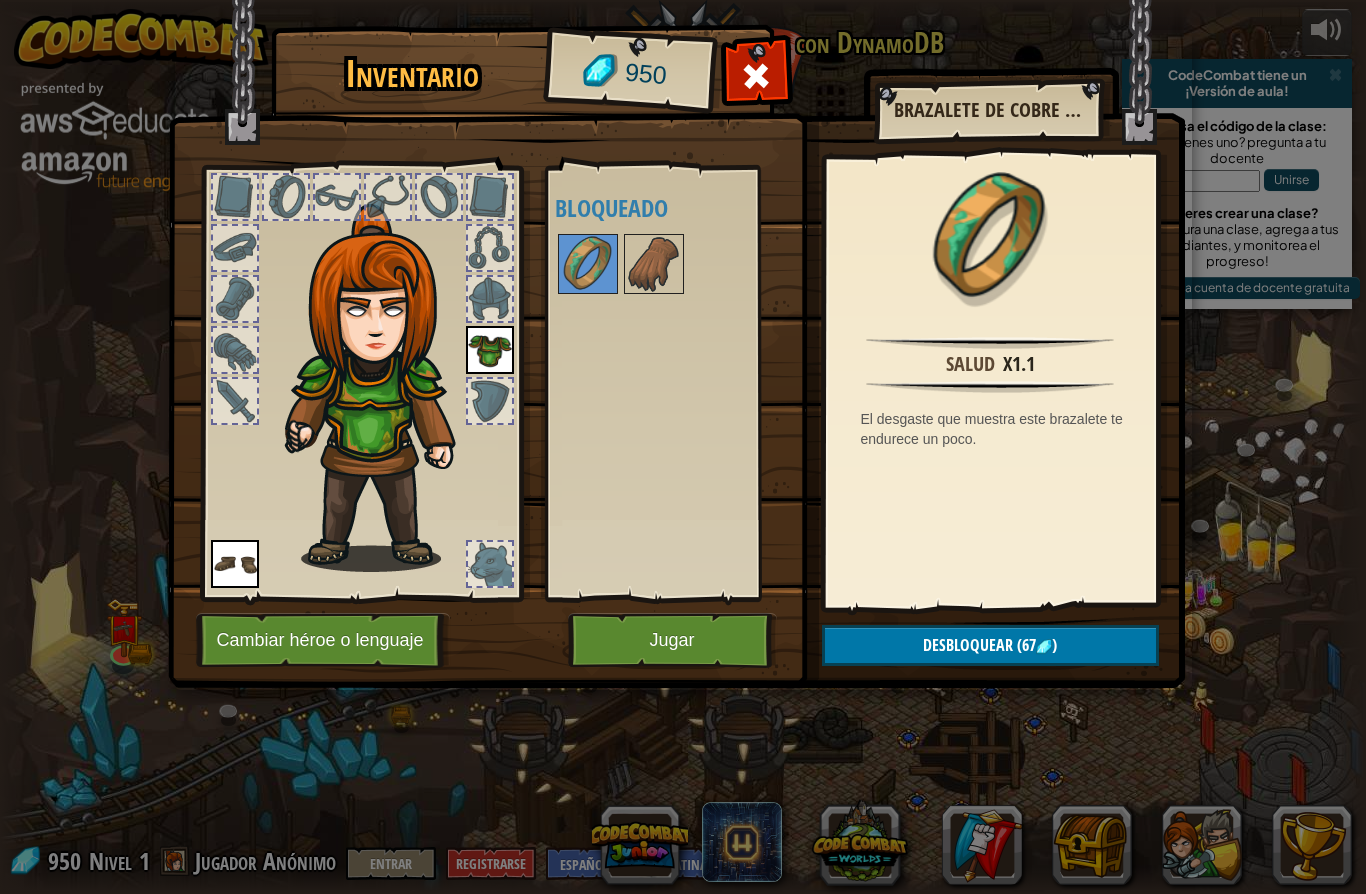 click on "Desbloquear (67 )" at bounding box center [990, 645] 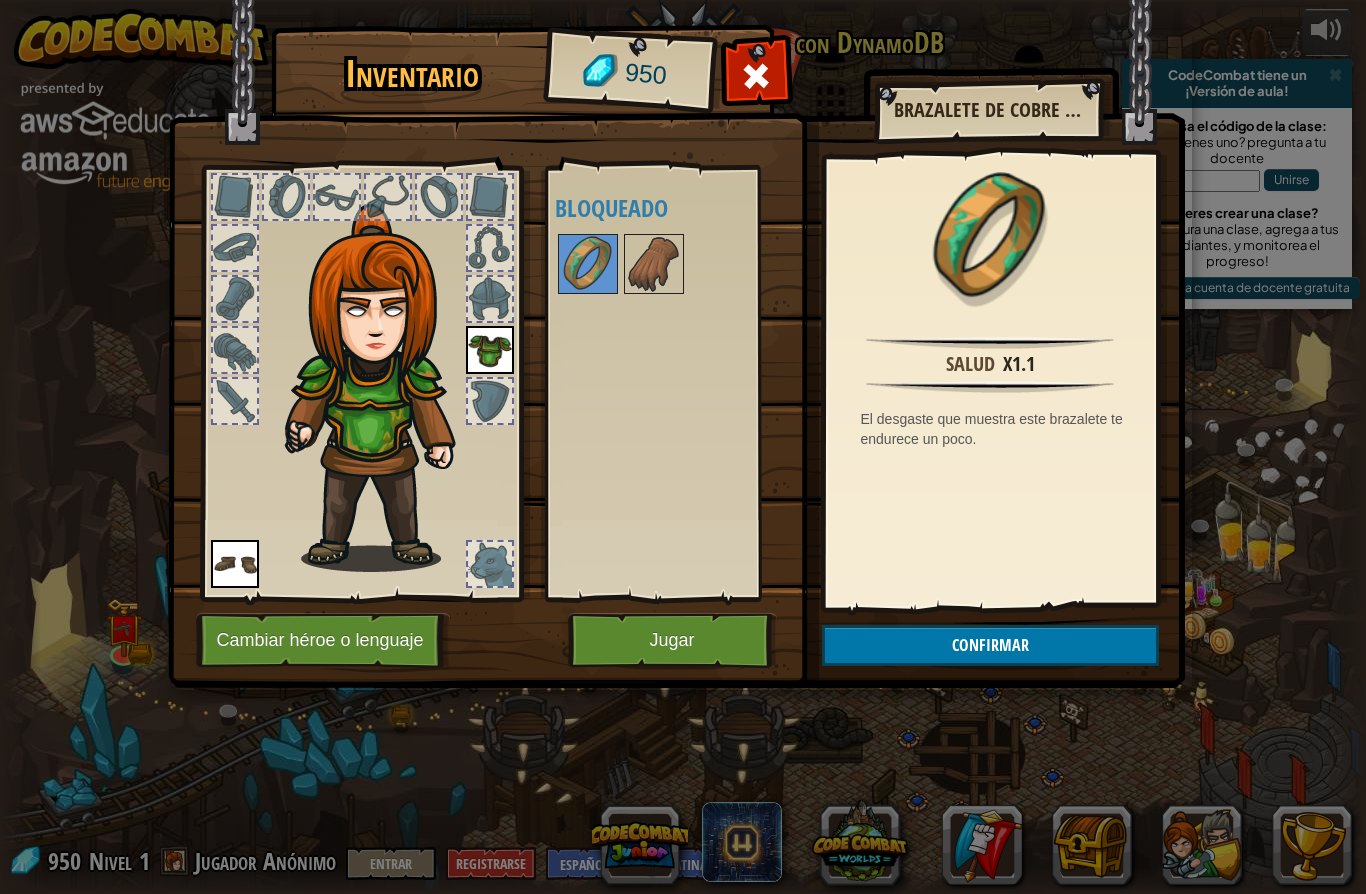 click on "Confirmar" at bounding box center (990, 645) 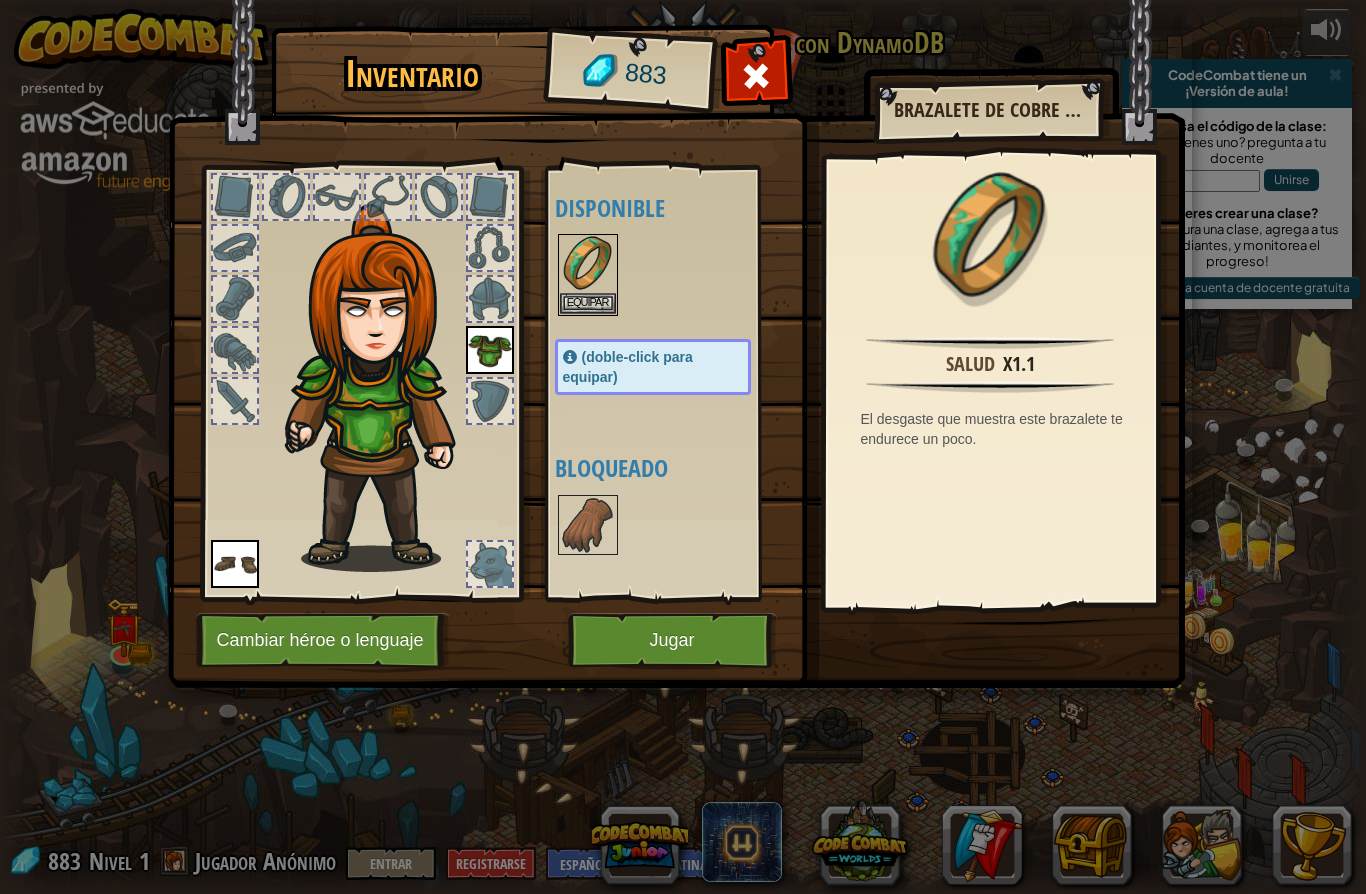 click at bounding box center [588, 264] 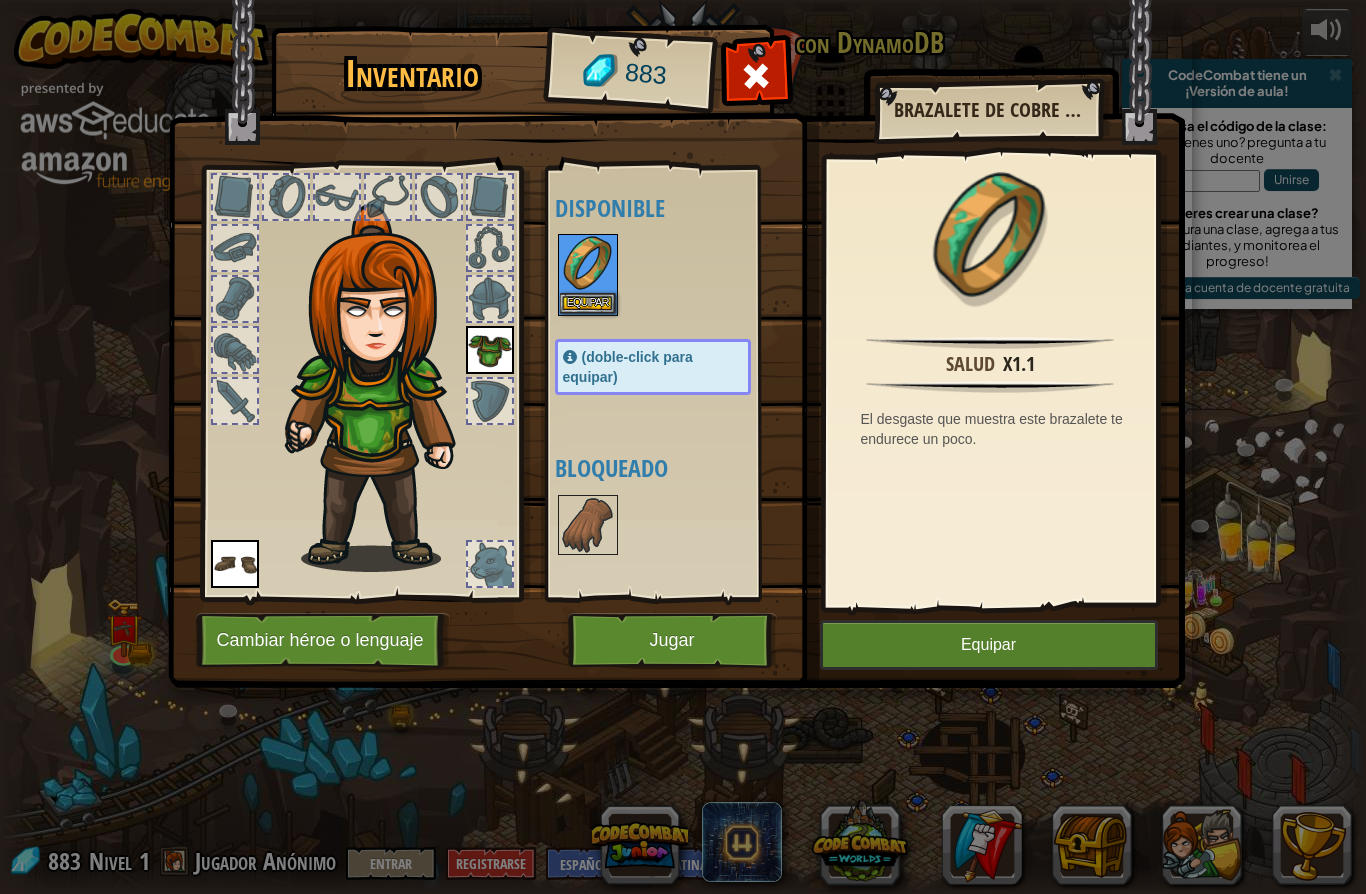 click on "Equipar" at bounding box center [989, 645] 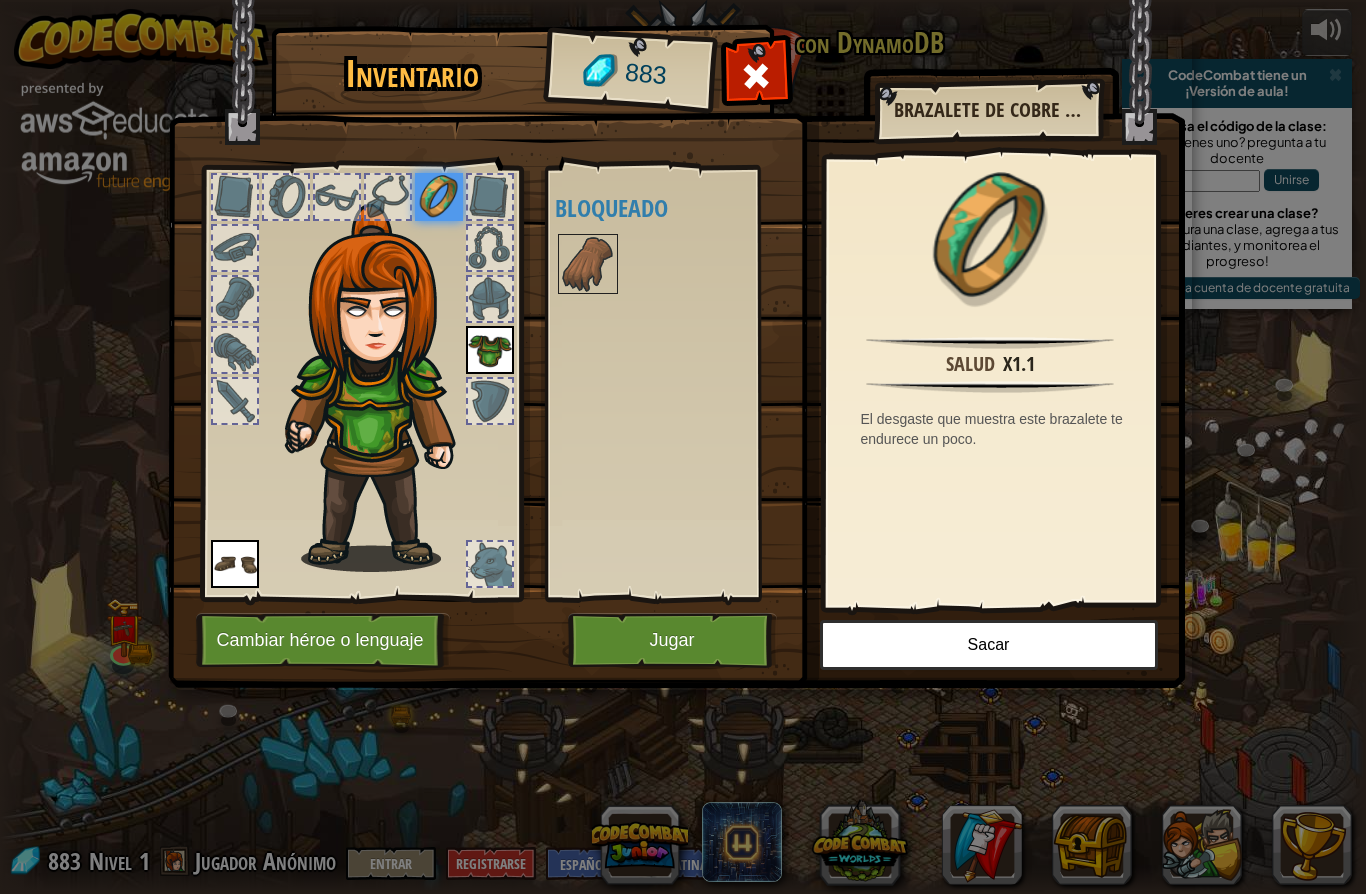 click on "Jugar" at bounding box center [672, 640] 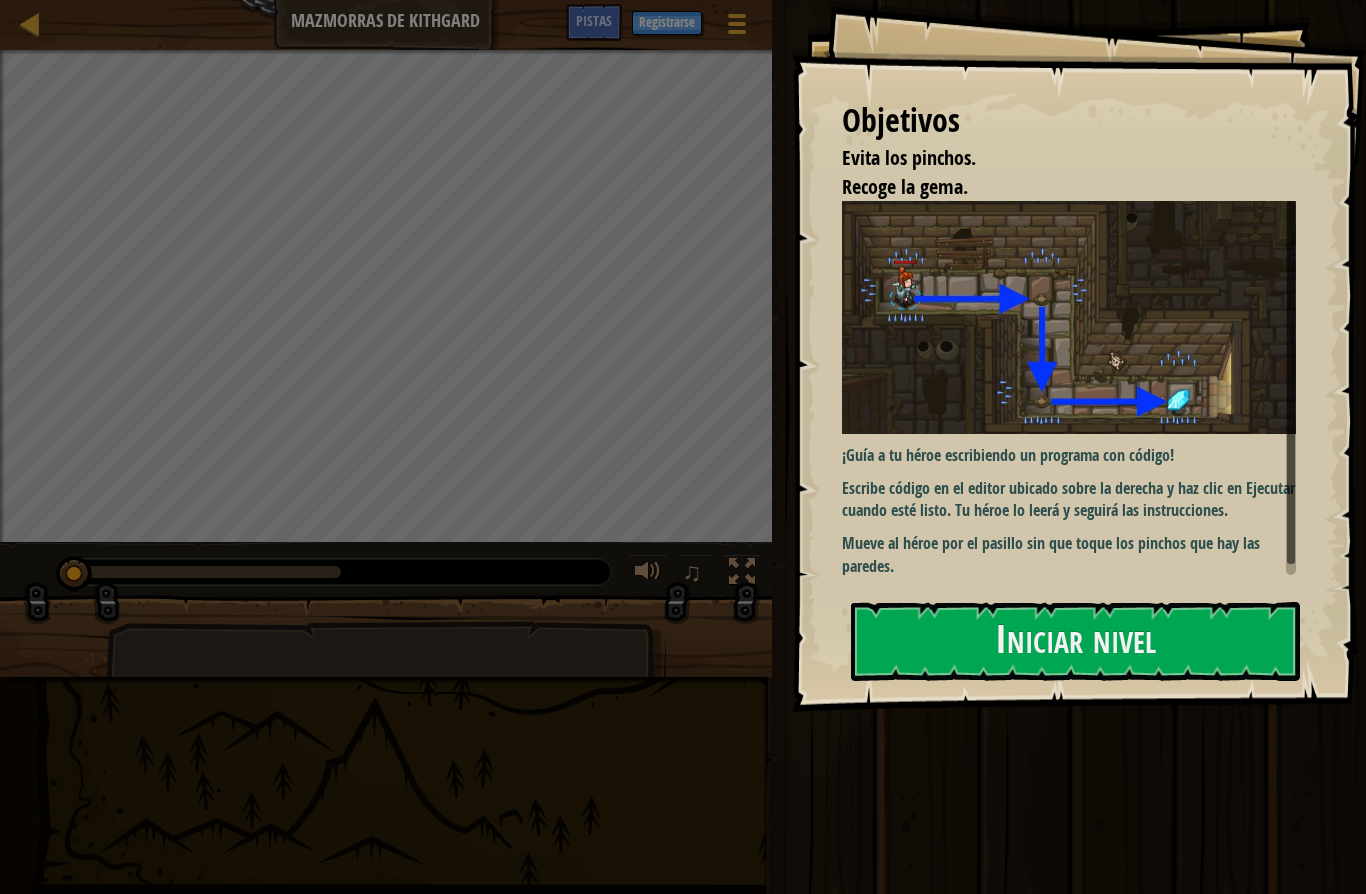click on "¡Guía a tu héroe escribiendo un programa con código!" at bounding box center [1069, 455] 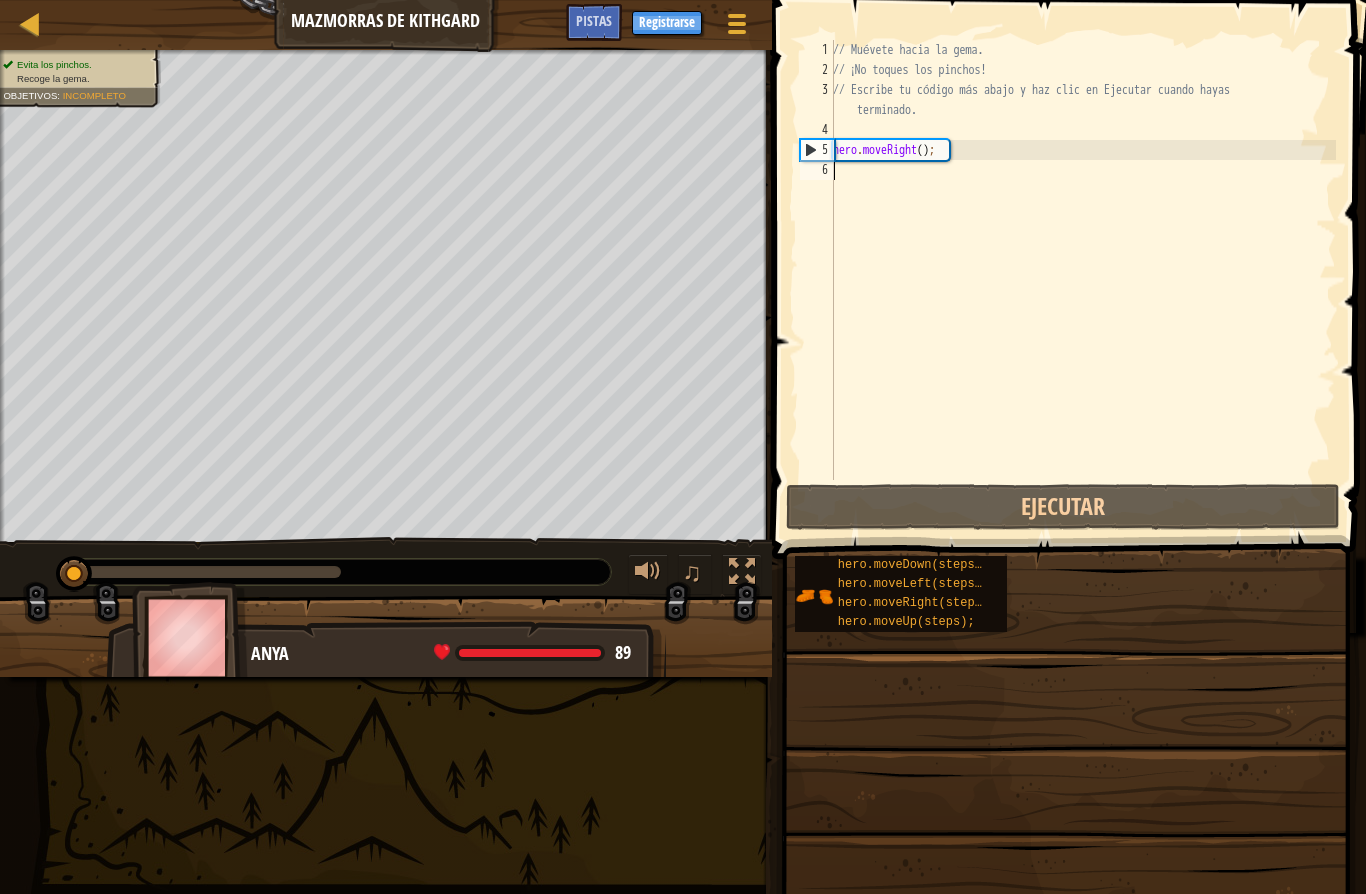 click on "Iniciar nivel" at bounding box center (1649, 641) 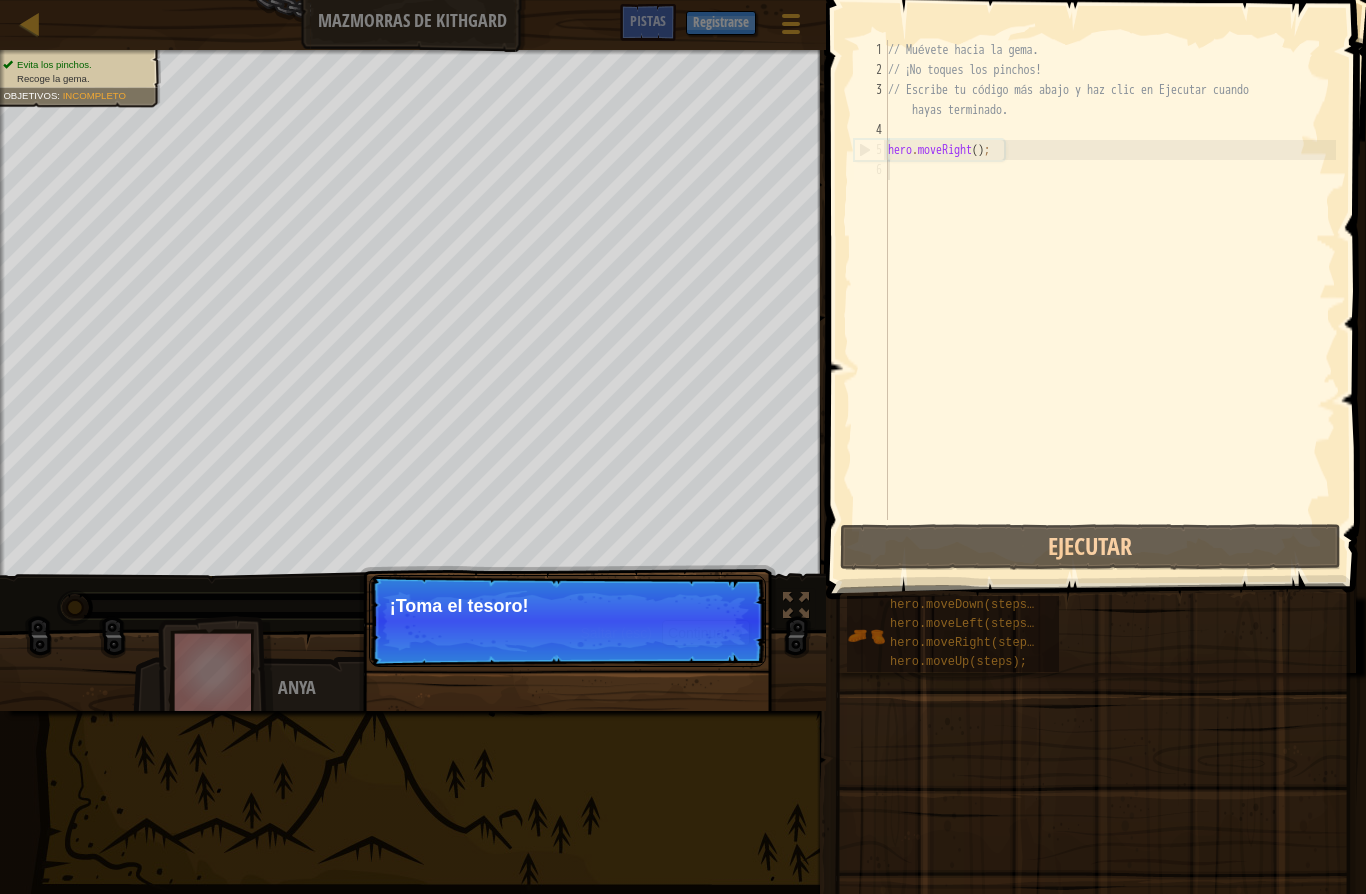 click on "Ejecutar" at bounding box center (1090, 547) 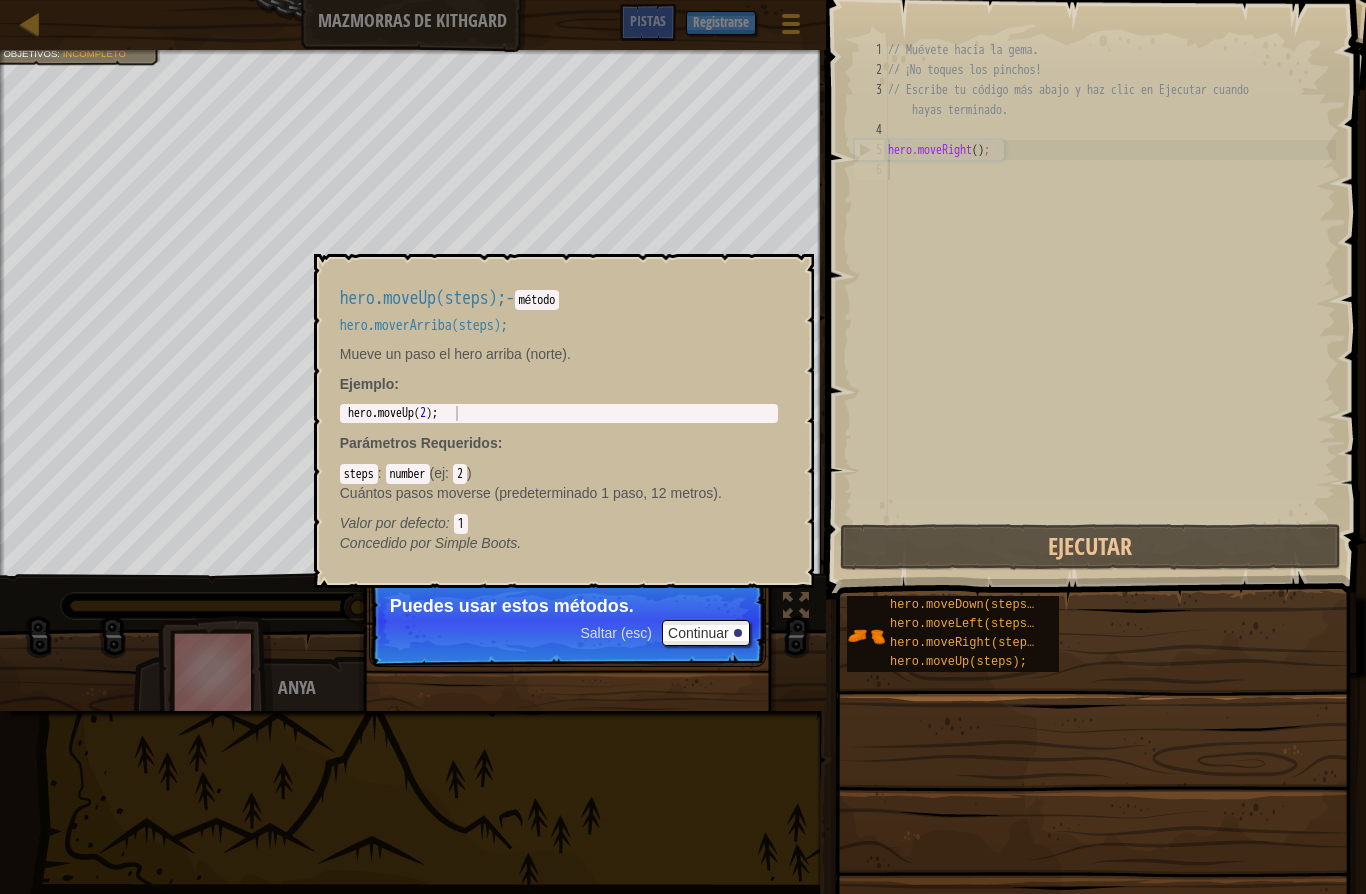 click on "hero.moveUp(steps);" at bounding box center (965, 662) 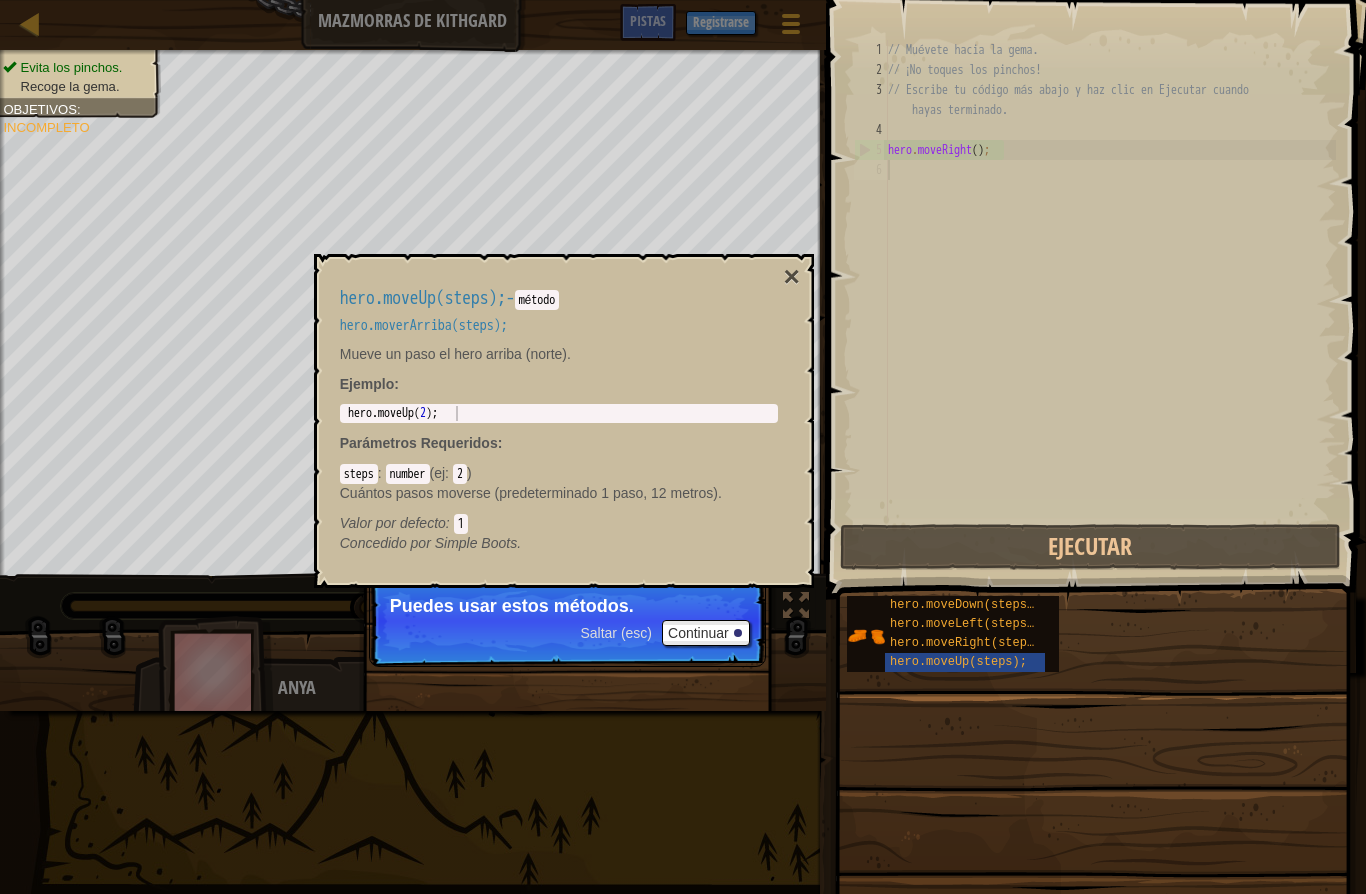 click at bounding box center (1093, 871) 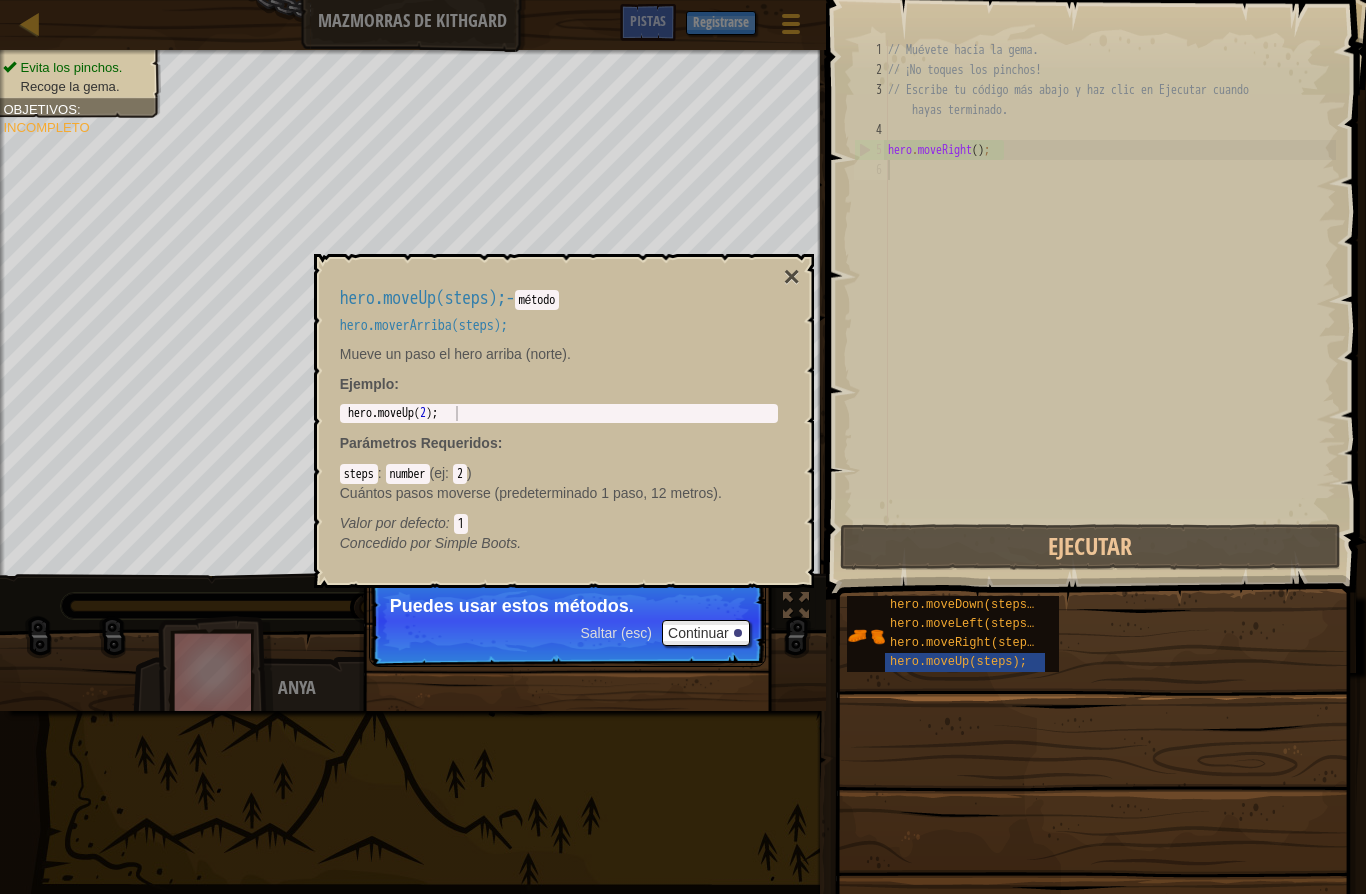 click on "×" at bounding box center [791, 277] 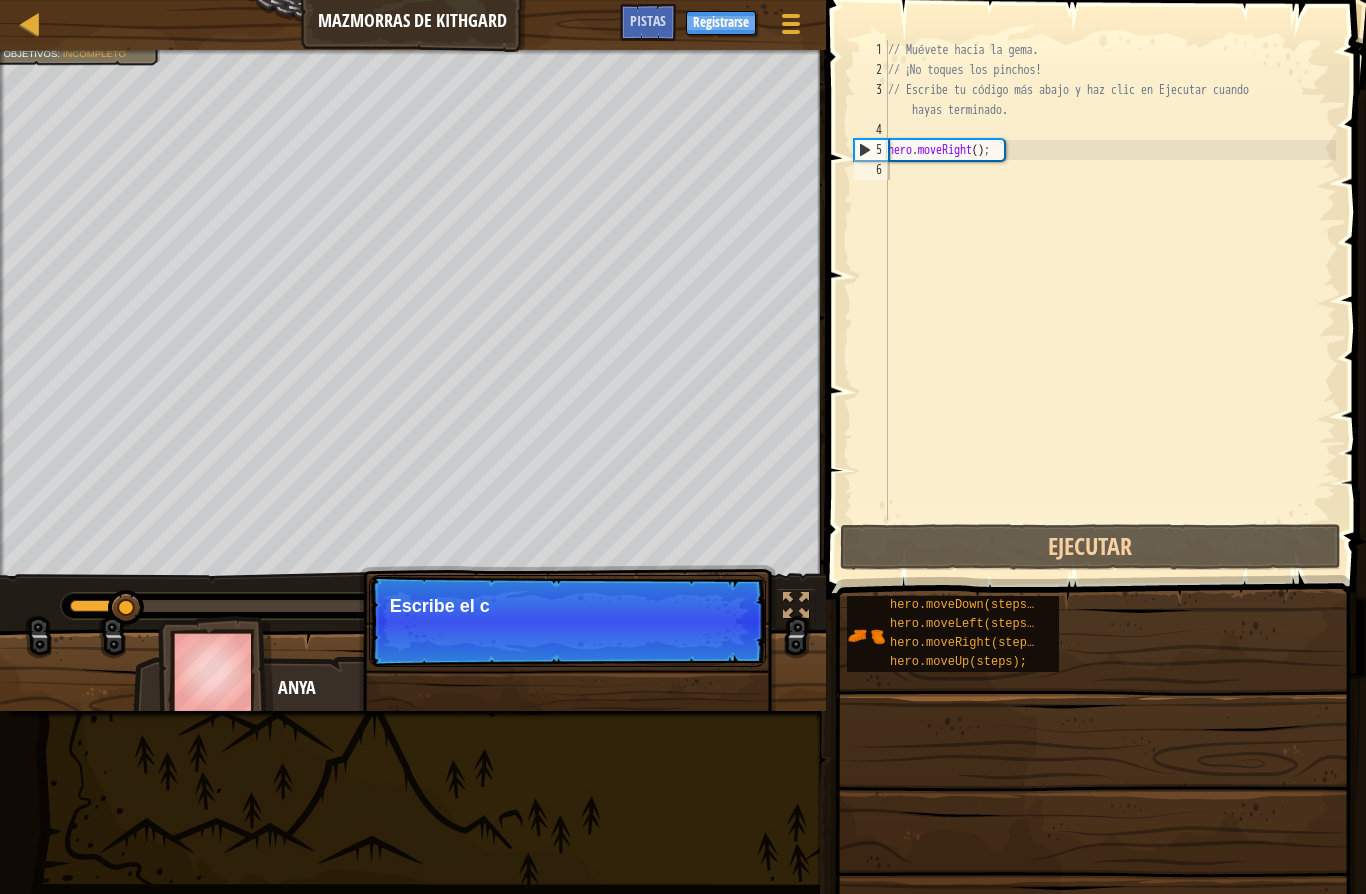 click at bounding box center [791, 24] 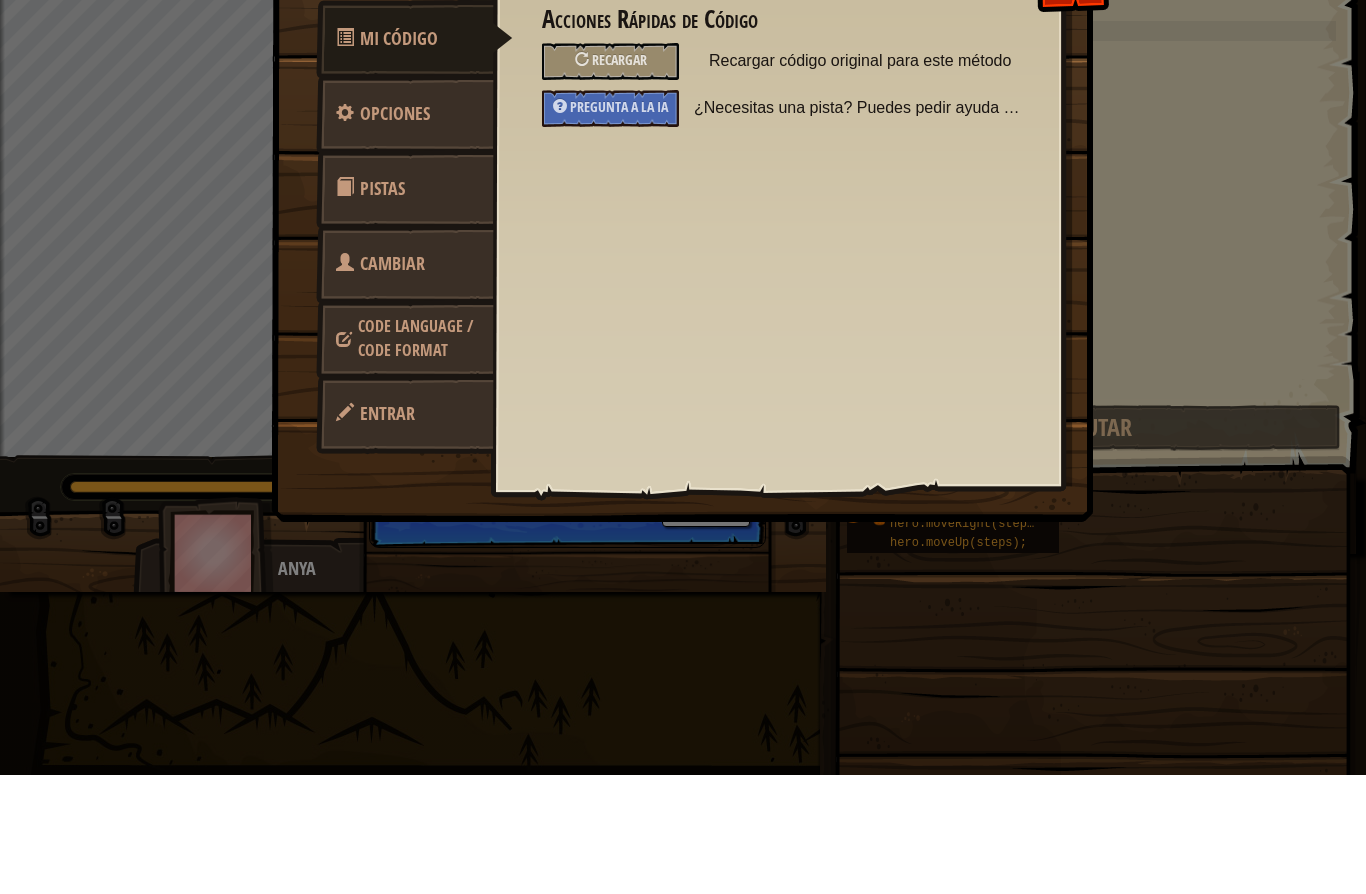 click on "Opciones" at bounding box center (395, 232) 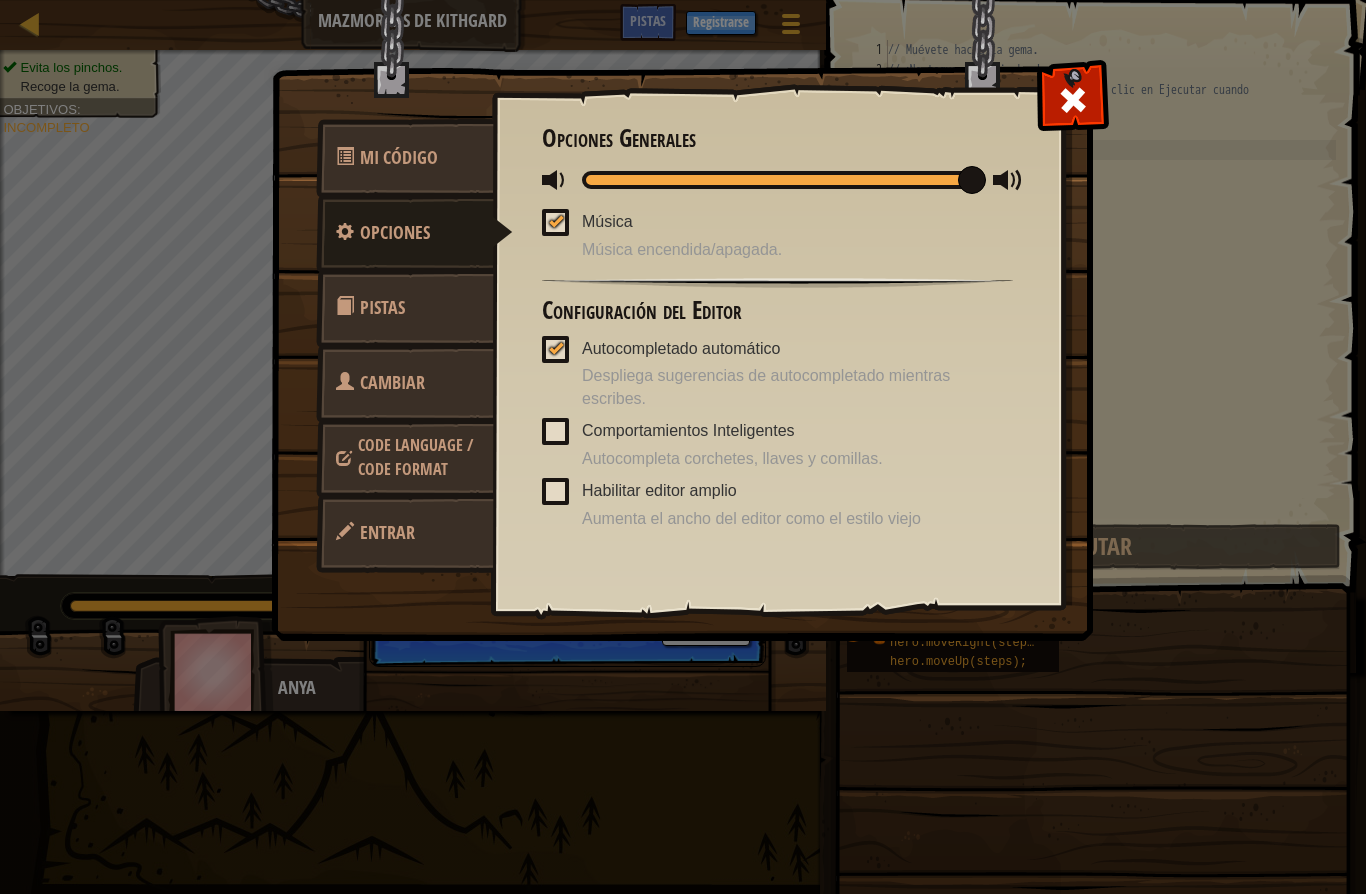 click at bounding box center [1073, 100] 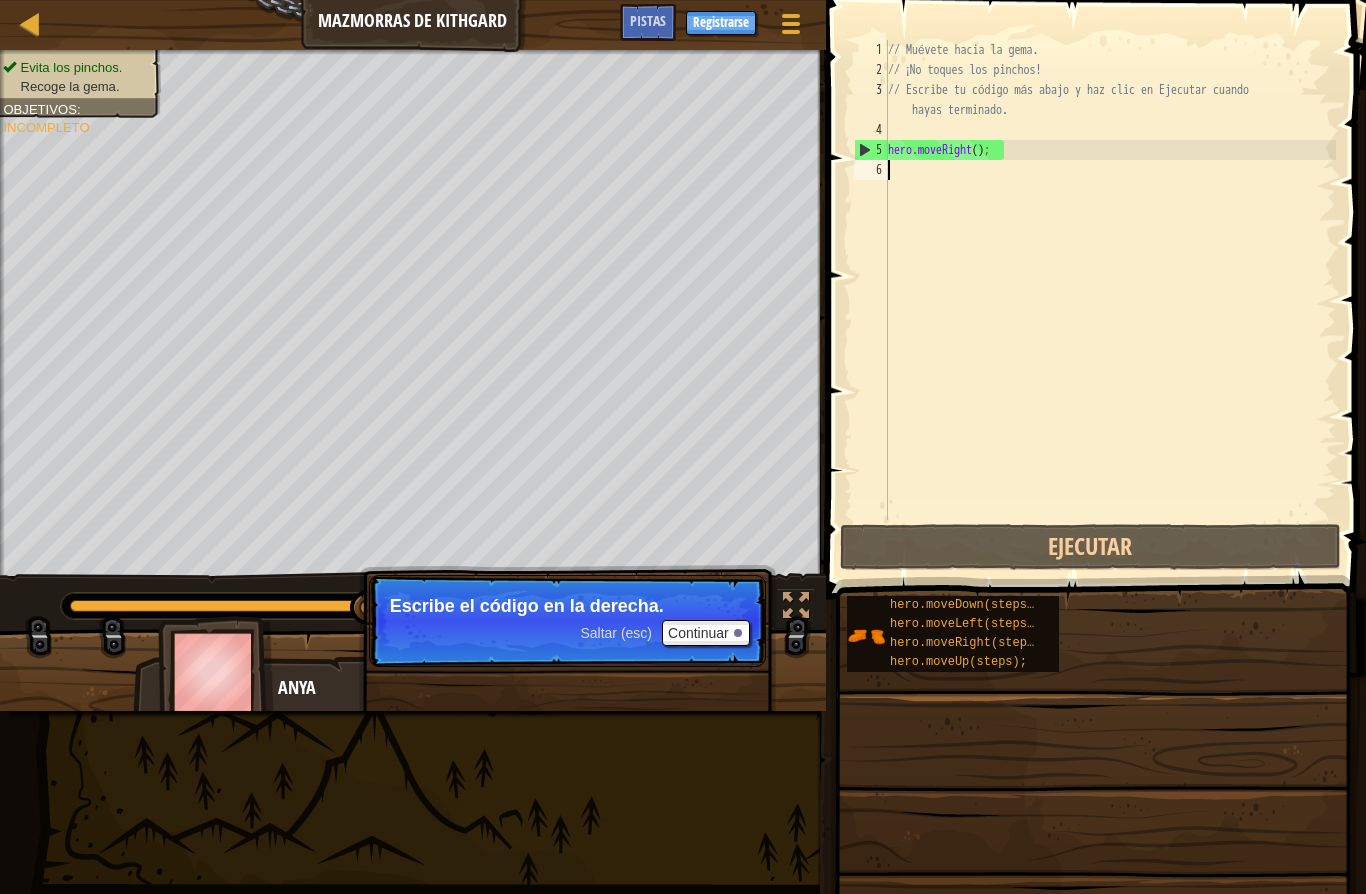 click at bounding box center [30, 23] 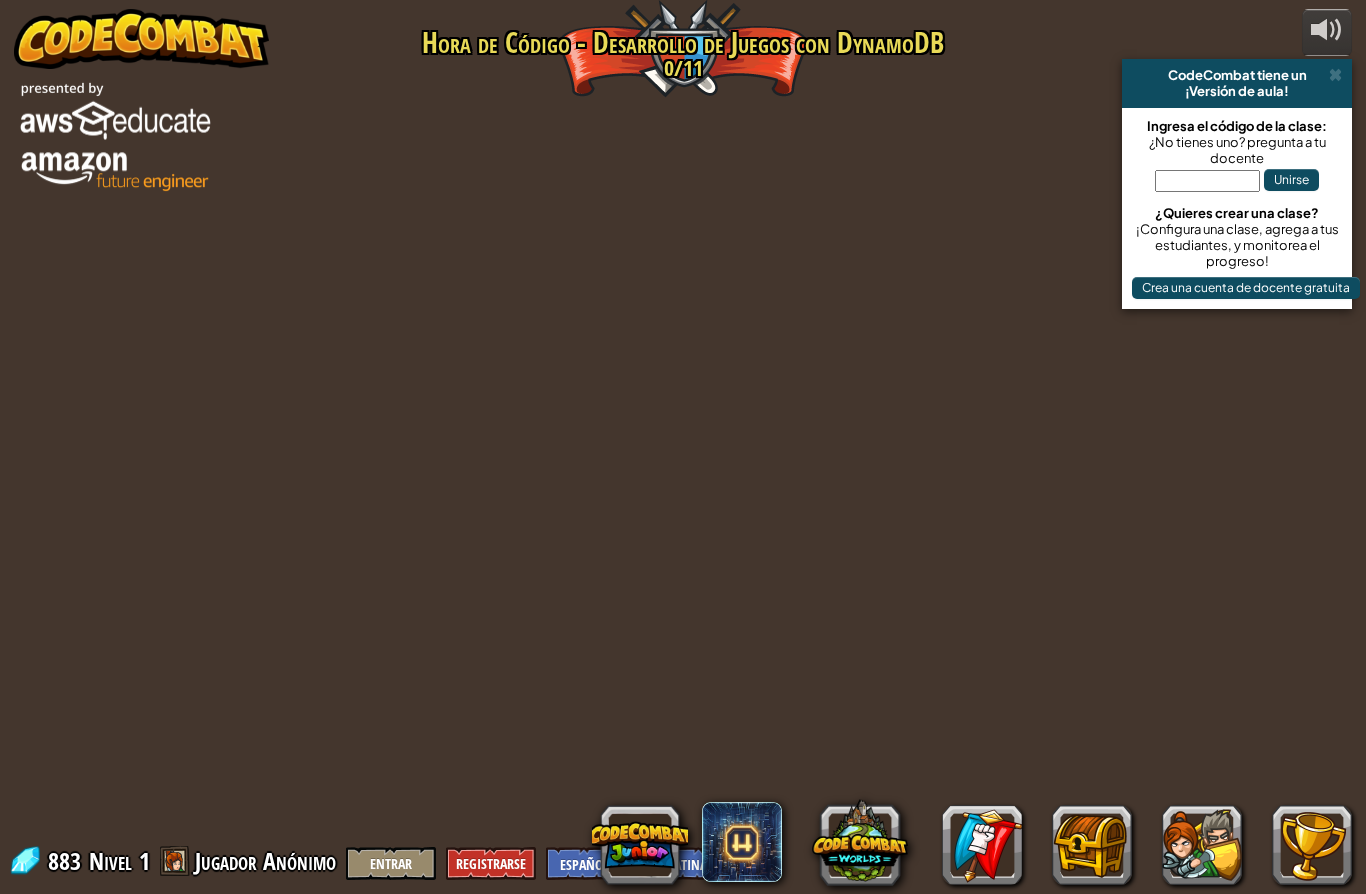 select on "es-419" 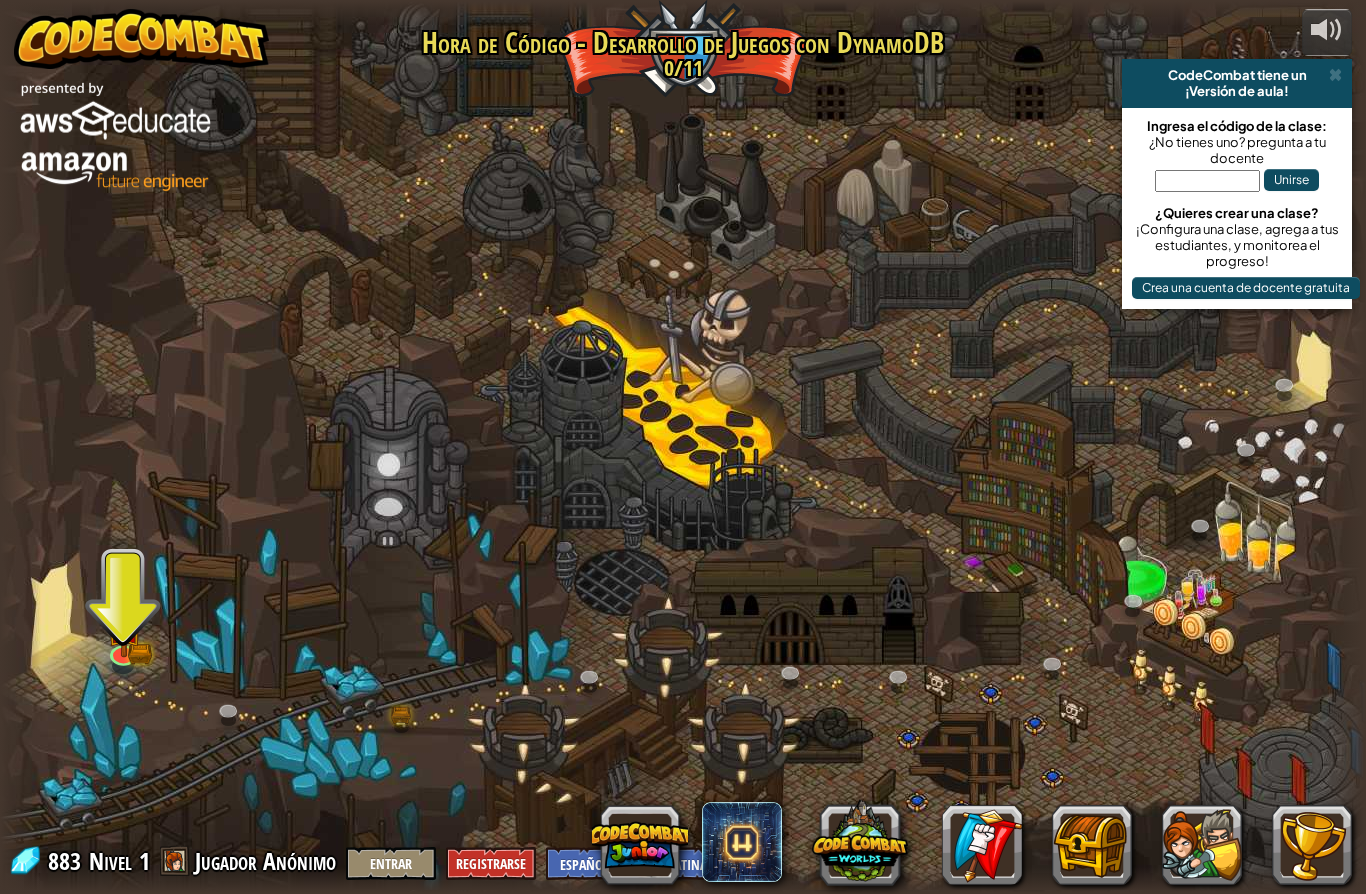 click at bounding box center (123, 628) 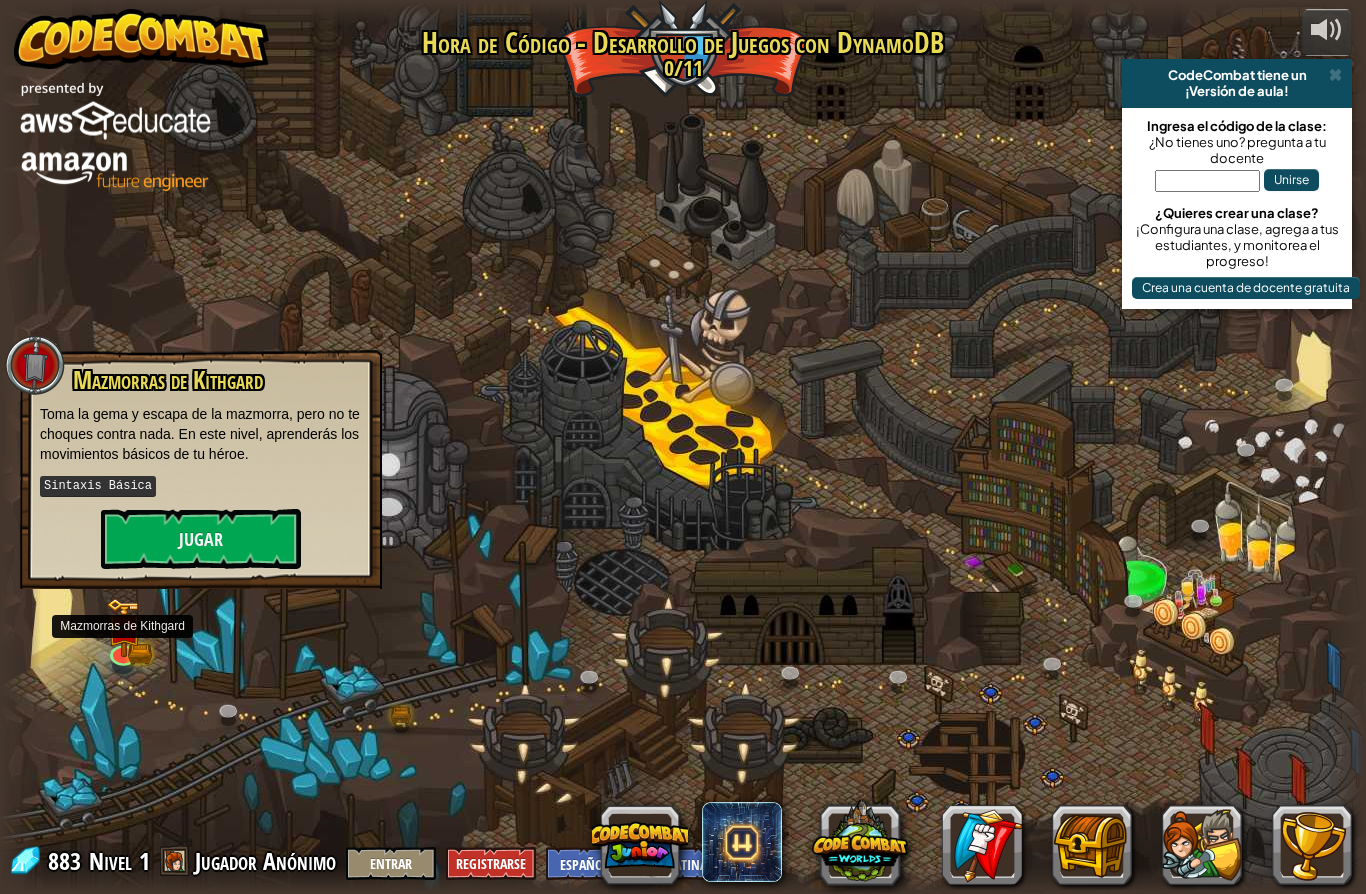 click on "Jugar" at bounding box center (201, 539) 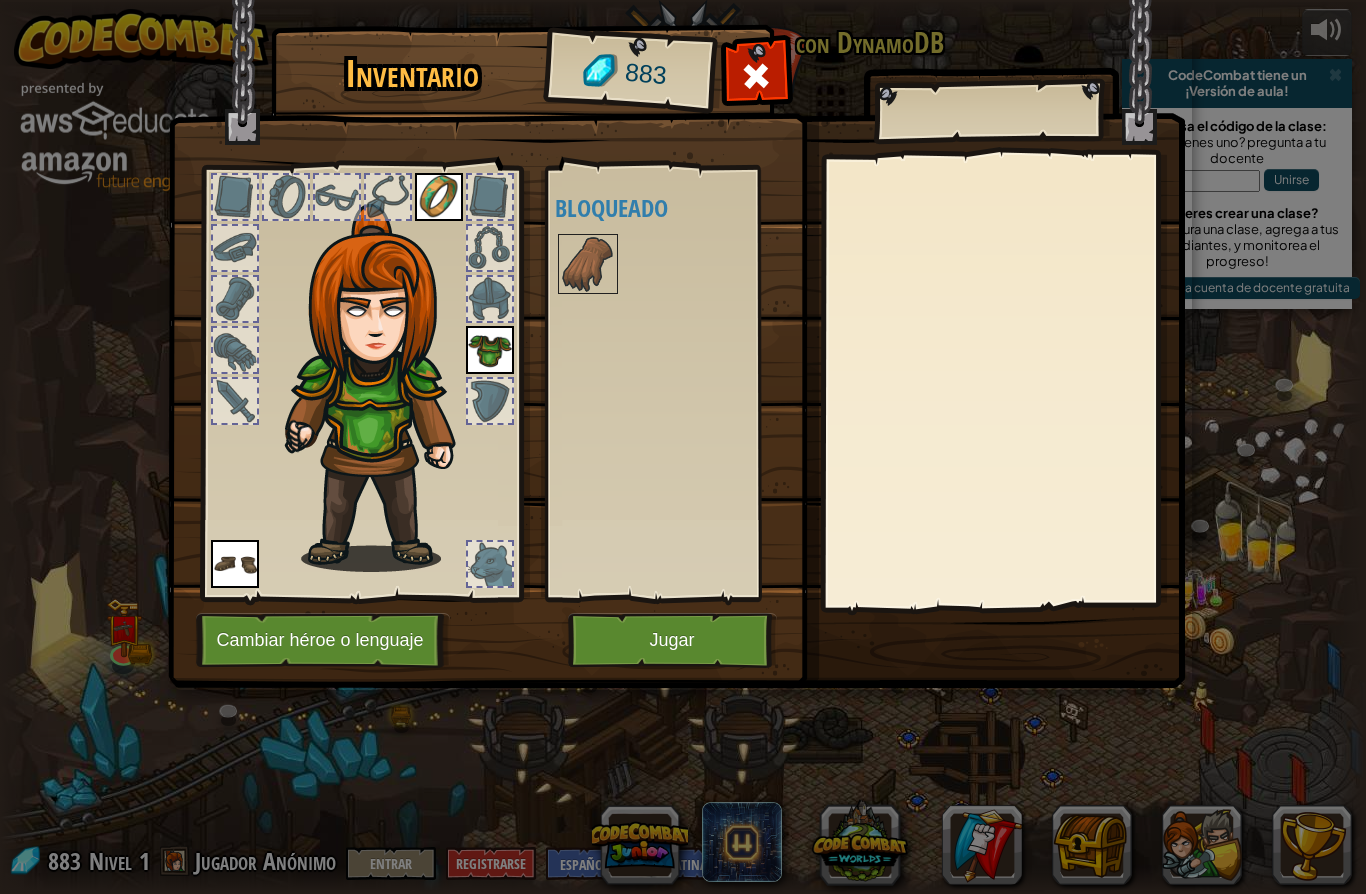click at bounding box center [756, 81] 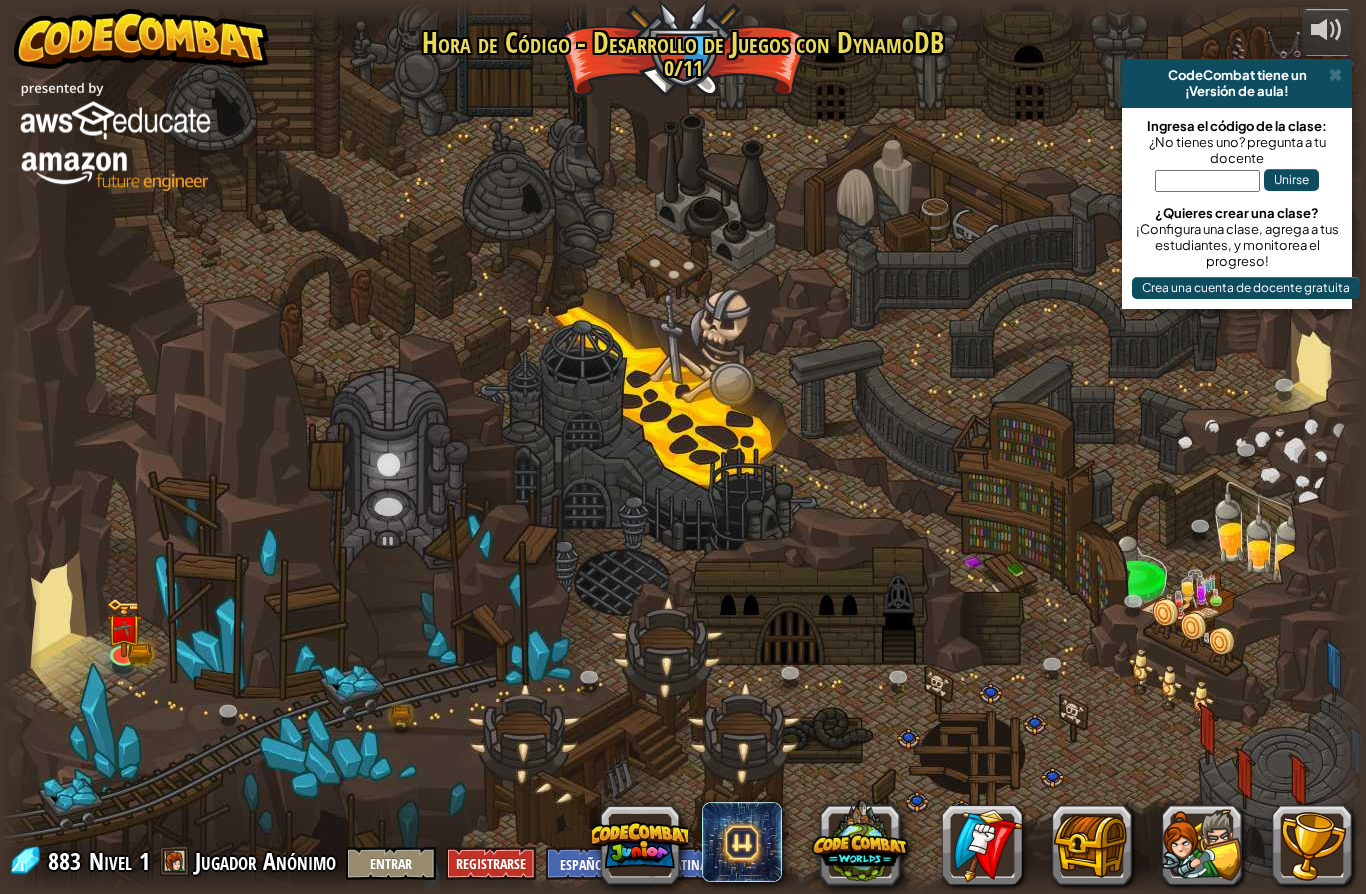 click at bounding box center [860, 841] 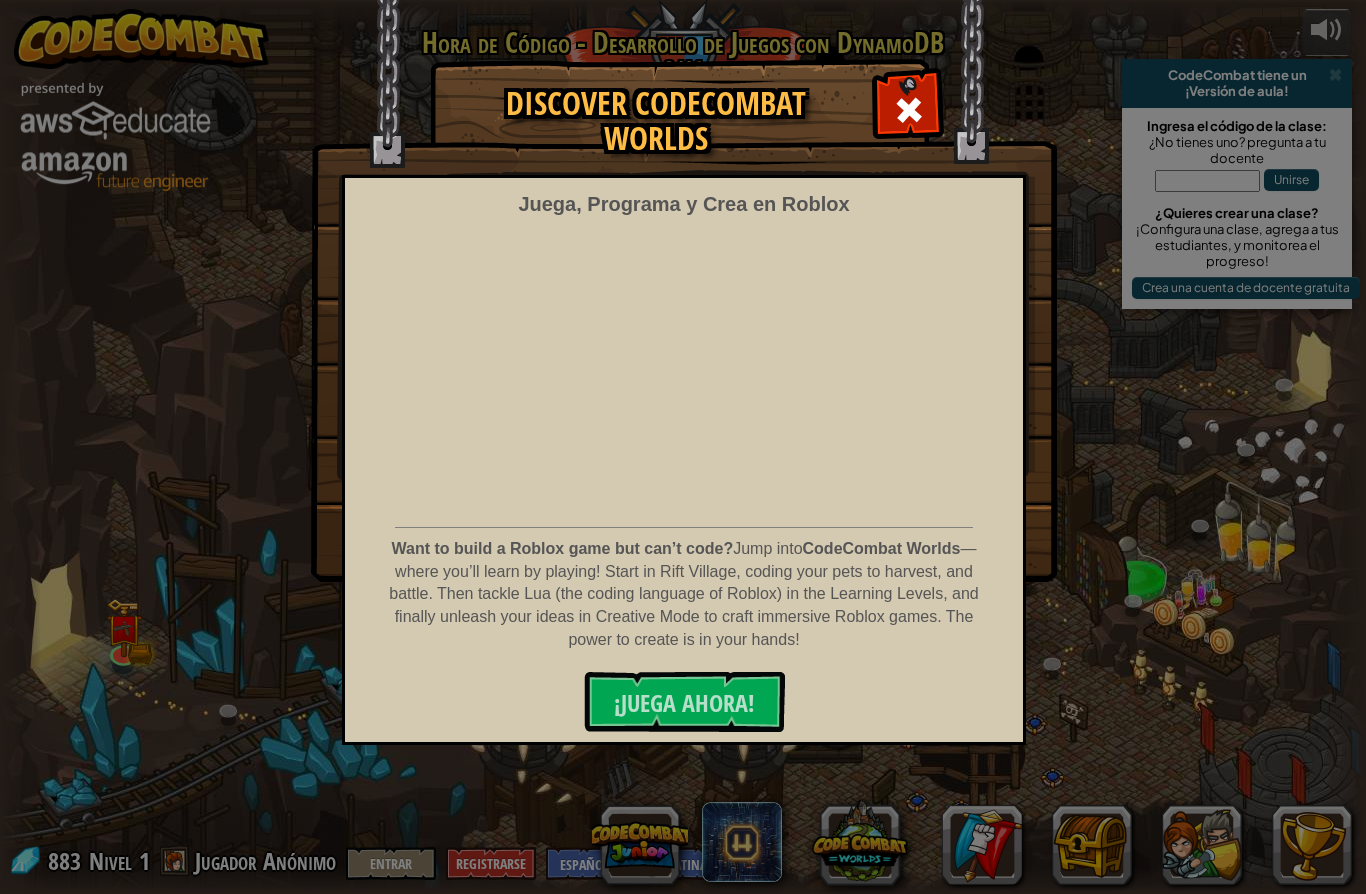 click at bounding box center (909, 110) 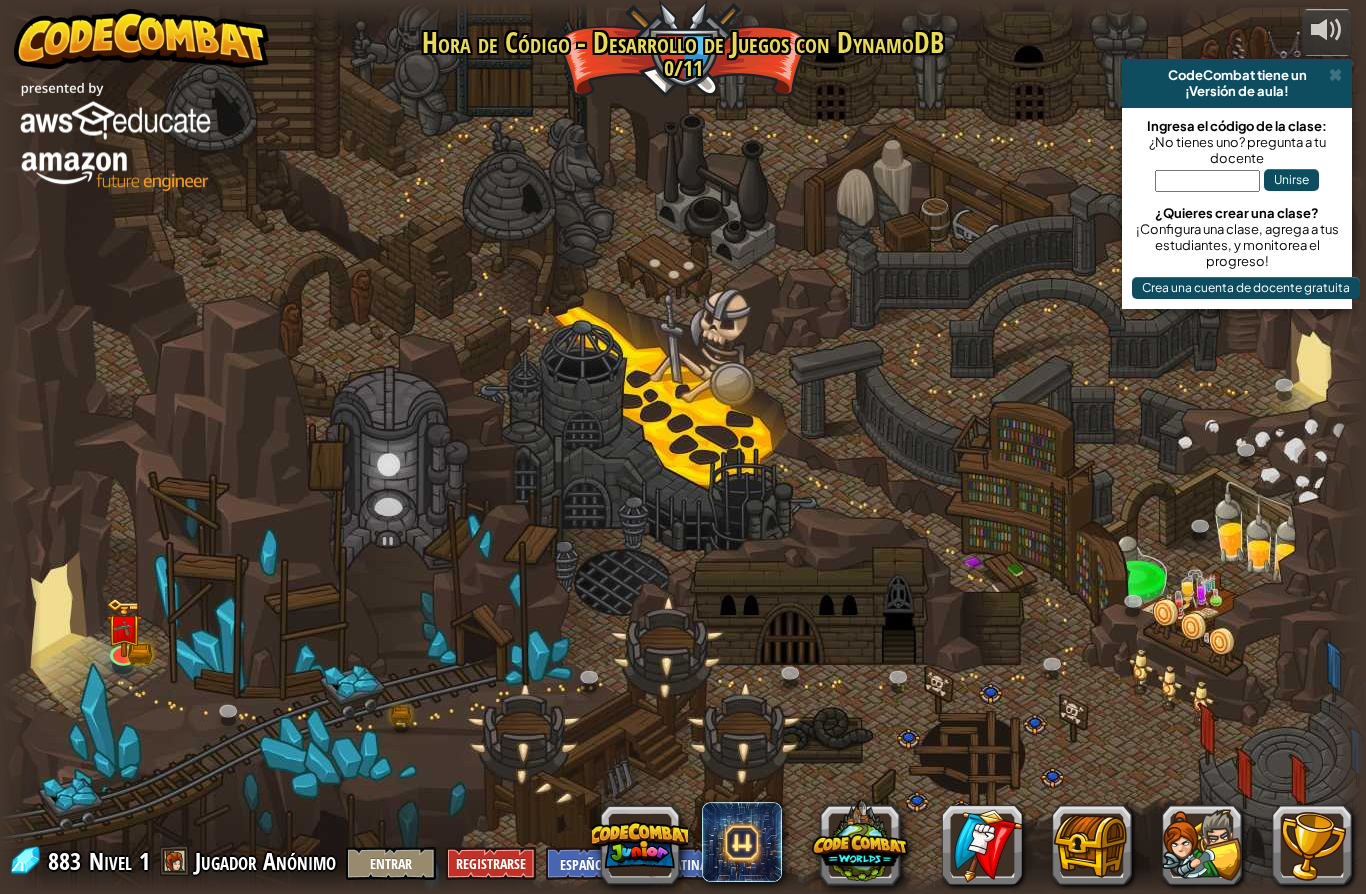 click at bounding box center [1202, 845] 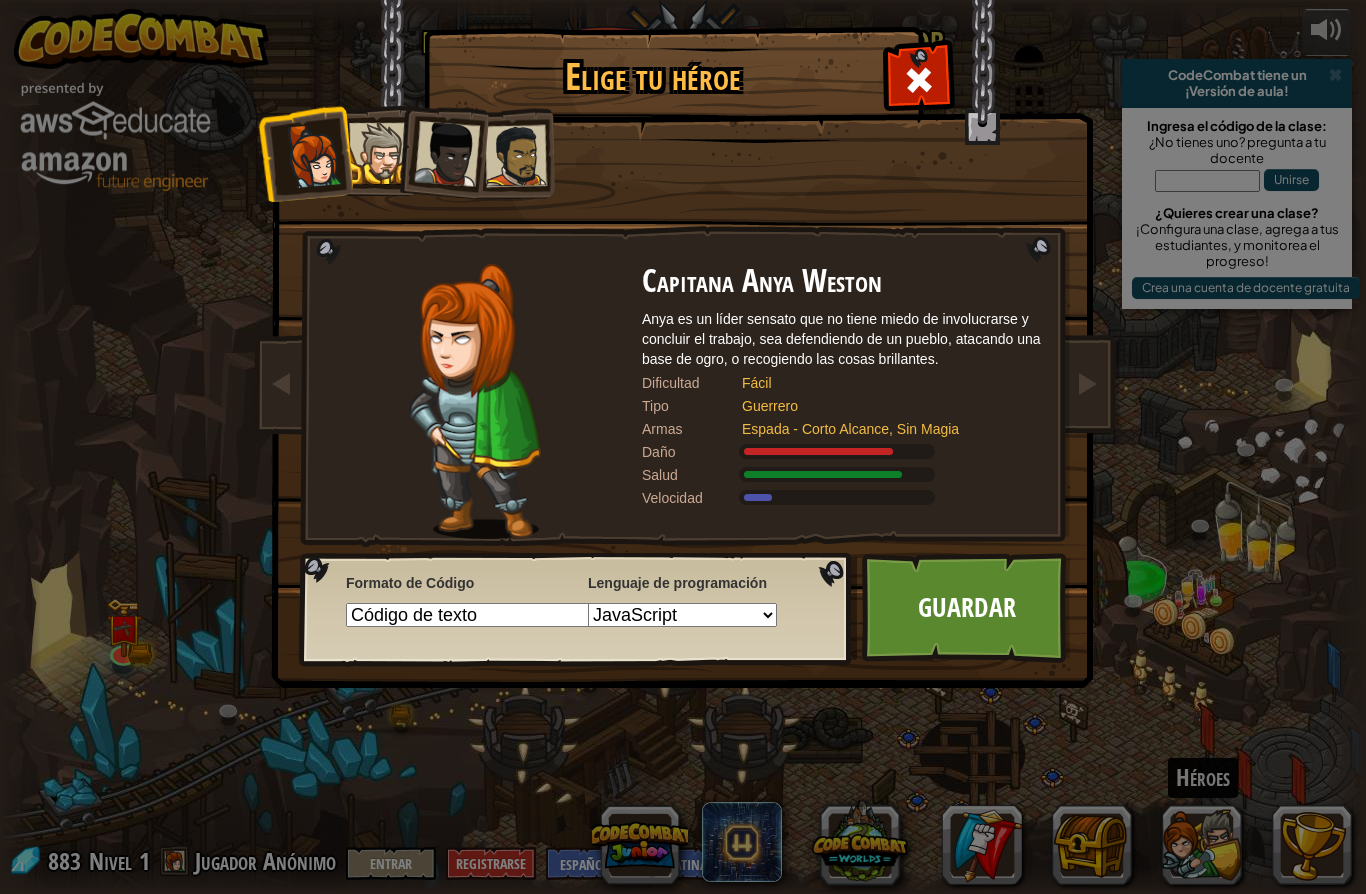 click on "Python (por Defecto) JavaScript Lua C++ Java (Experimental)" at bounding box center (682, 615) 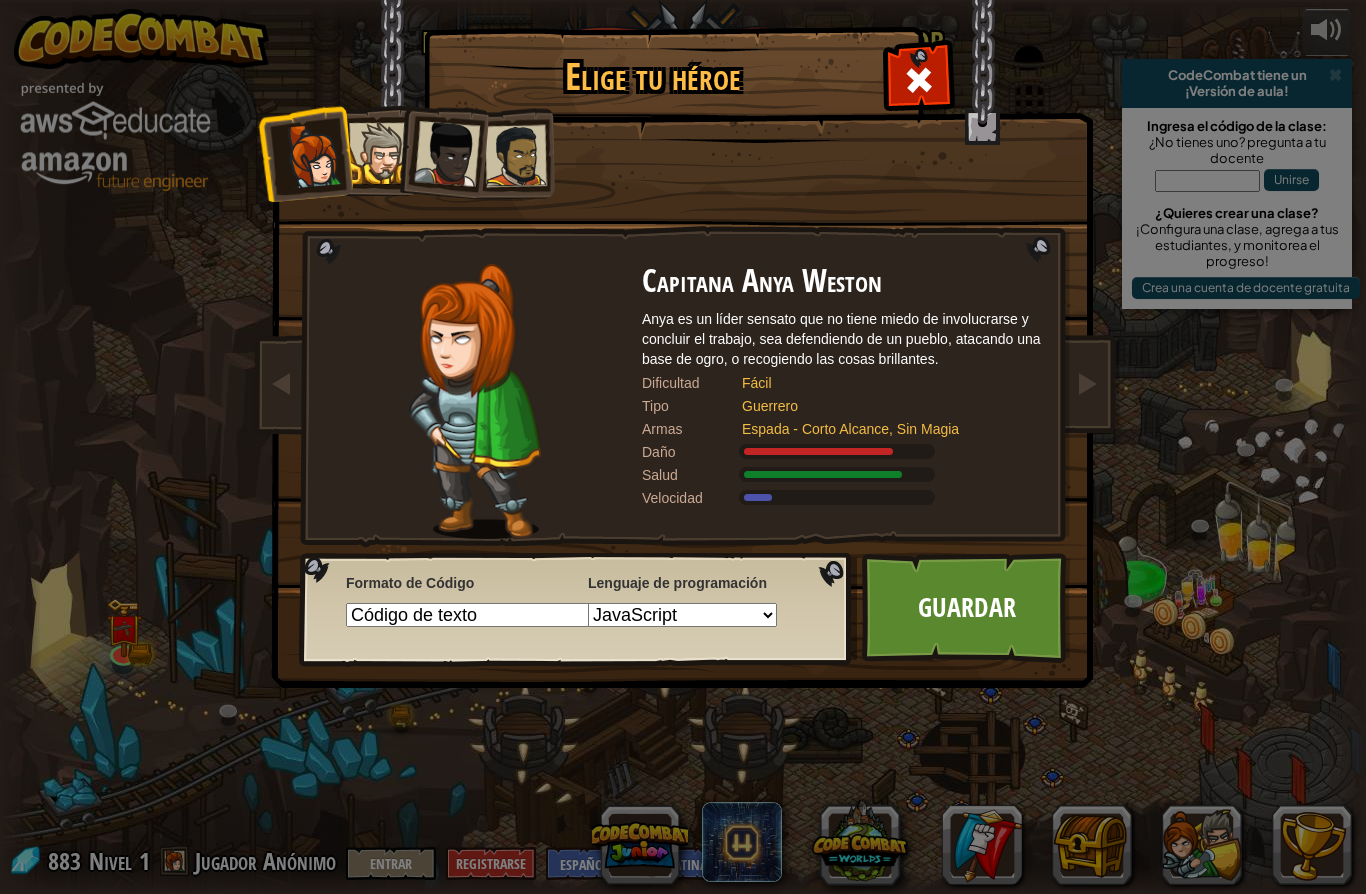 select on "python" 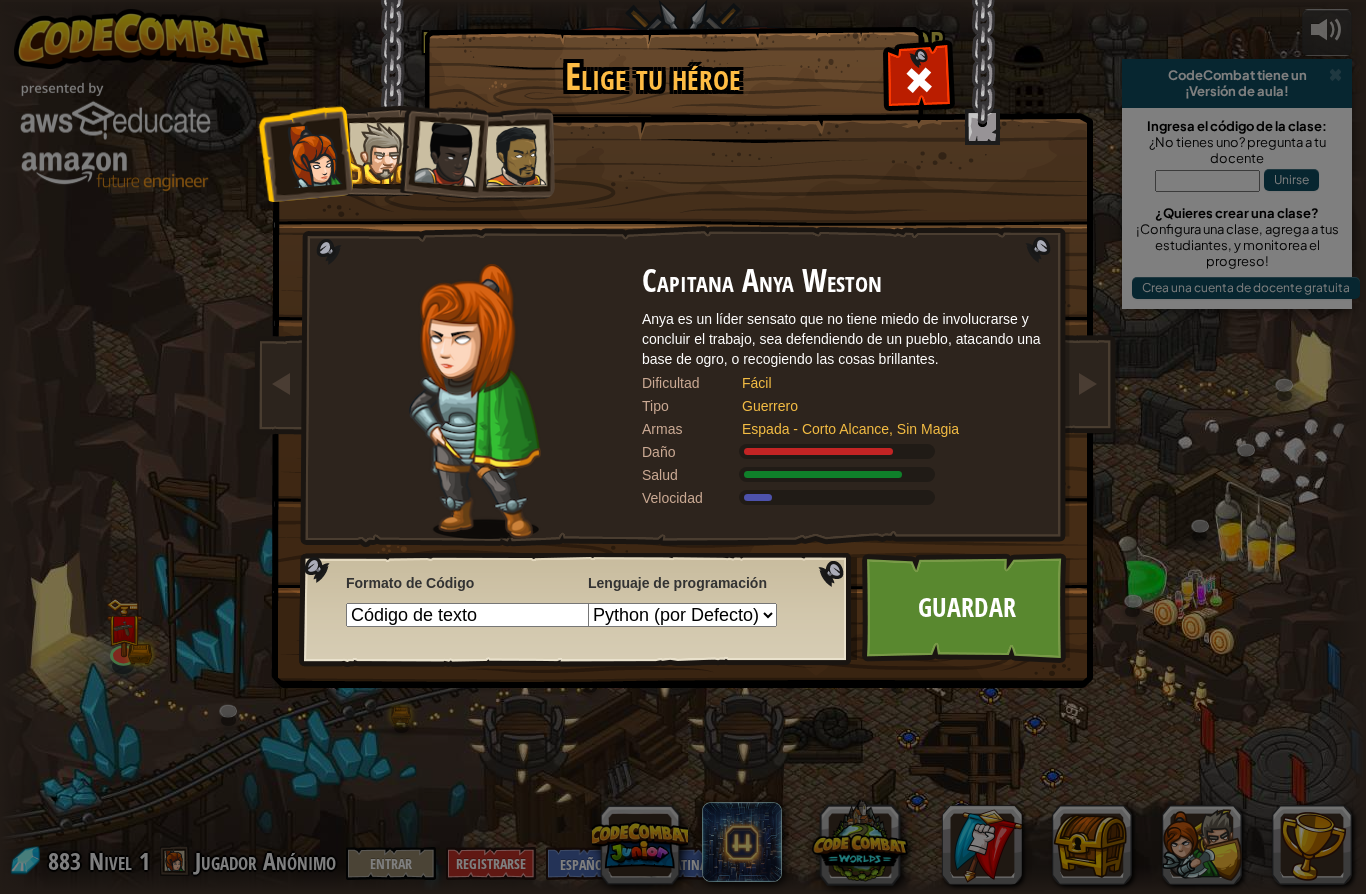 click on "Python (por Defecto) JavaScript Lua C++ Java (Experimental)" at bounding box center [682, 615] 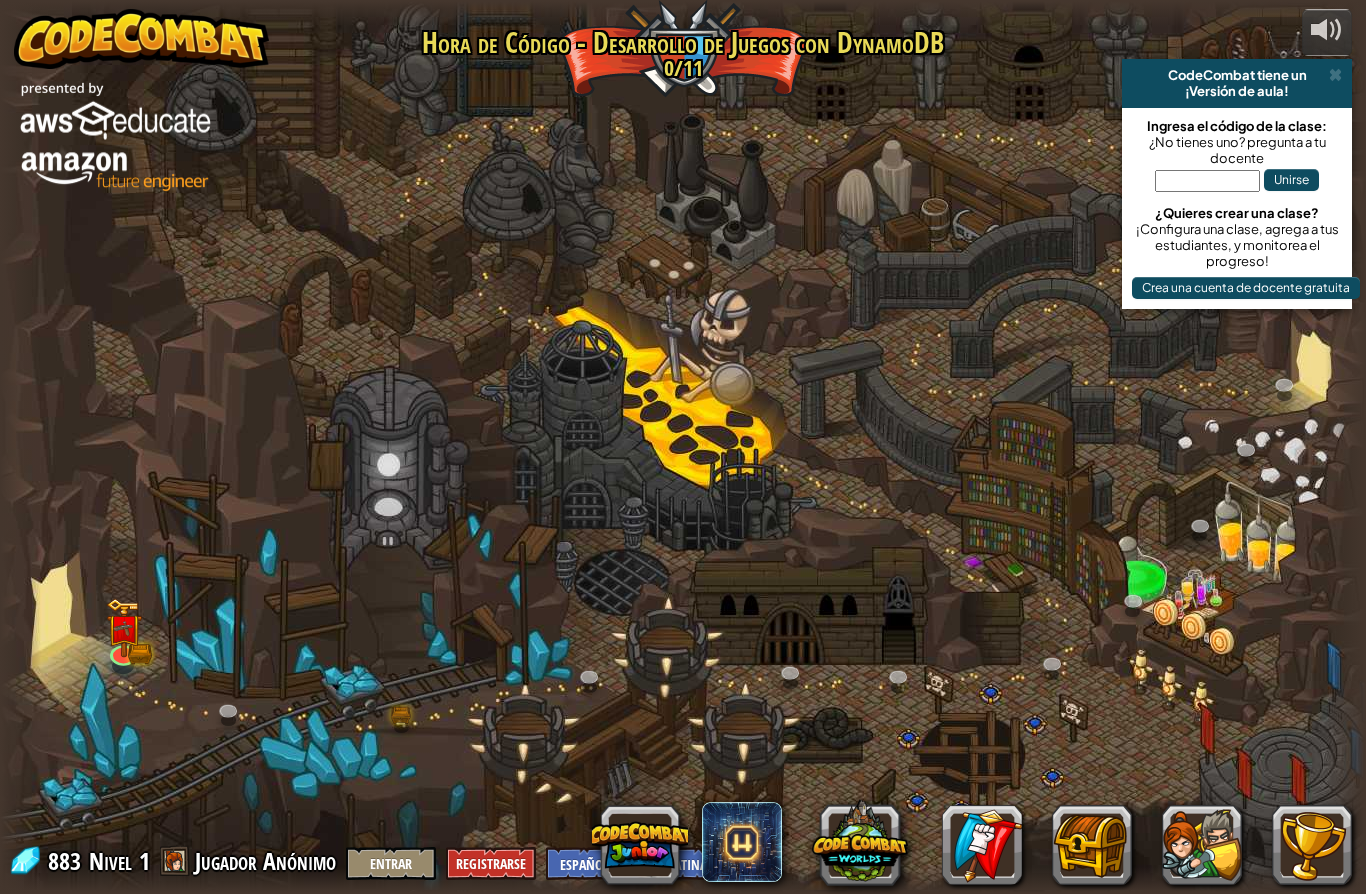 click at bounding box center [683, 447] 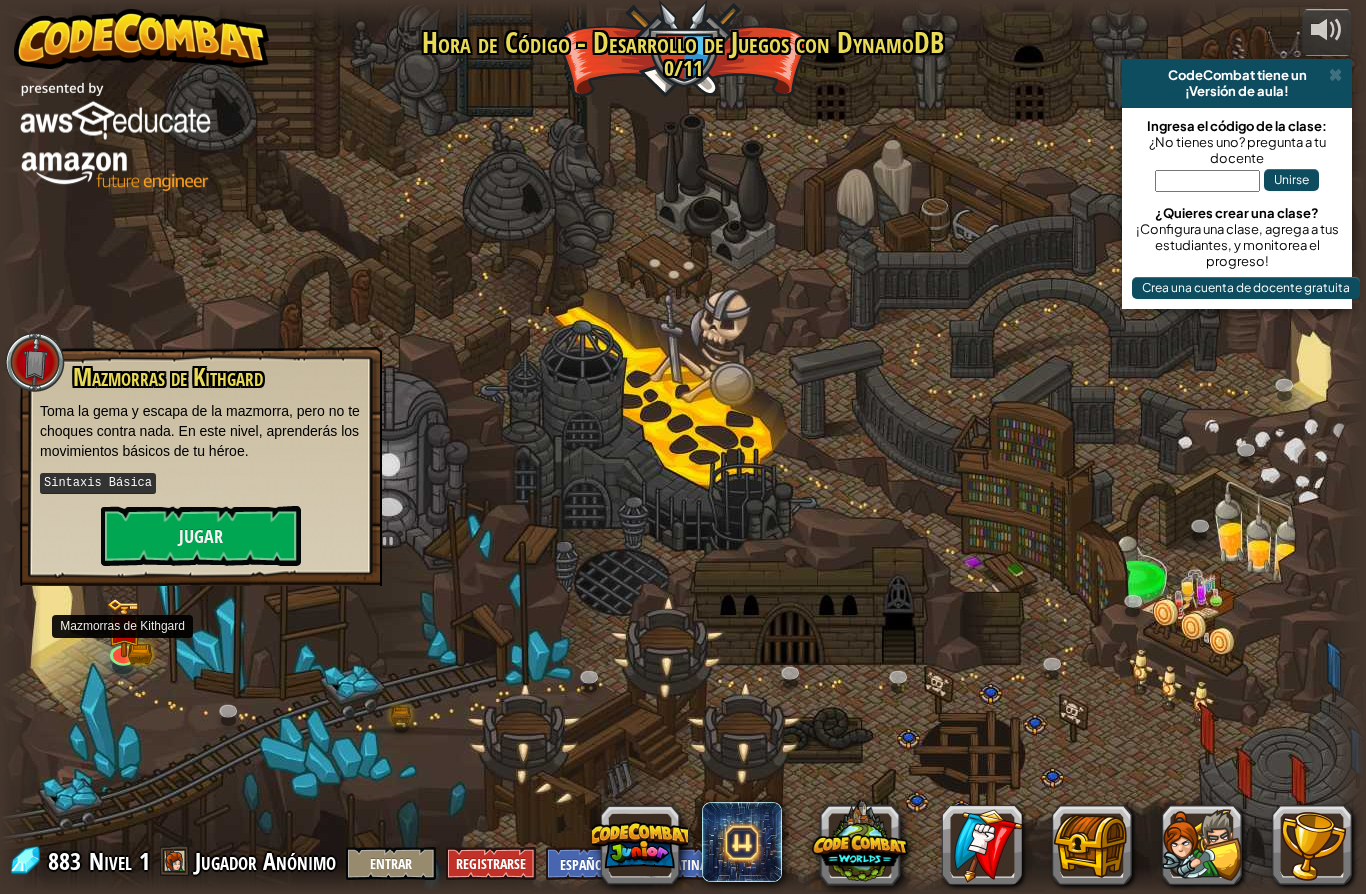 click on "Jugar" at bounding box center [201, 536] 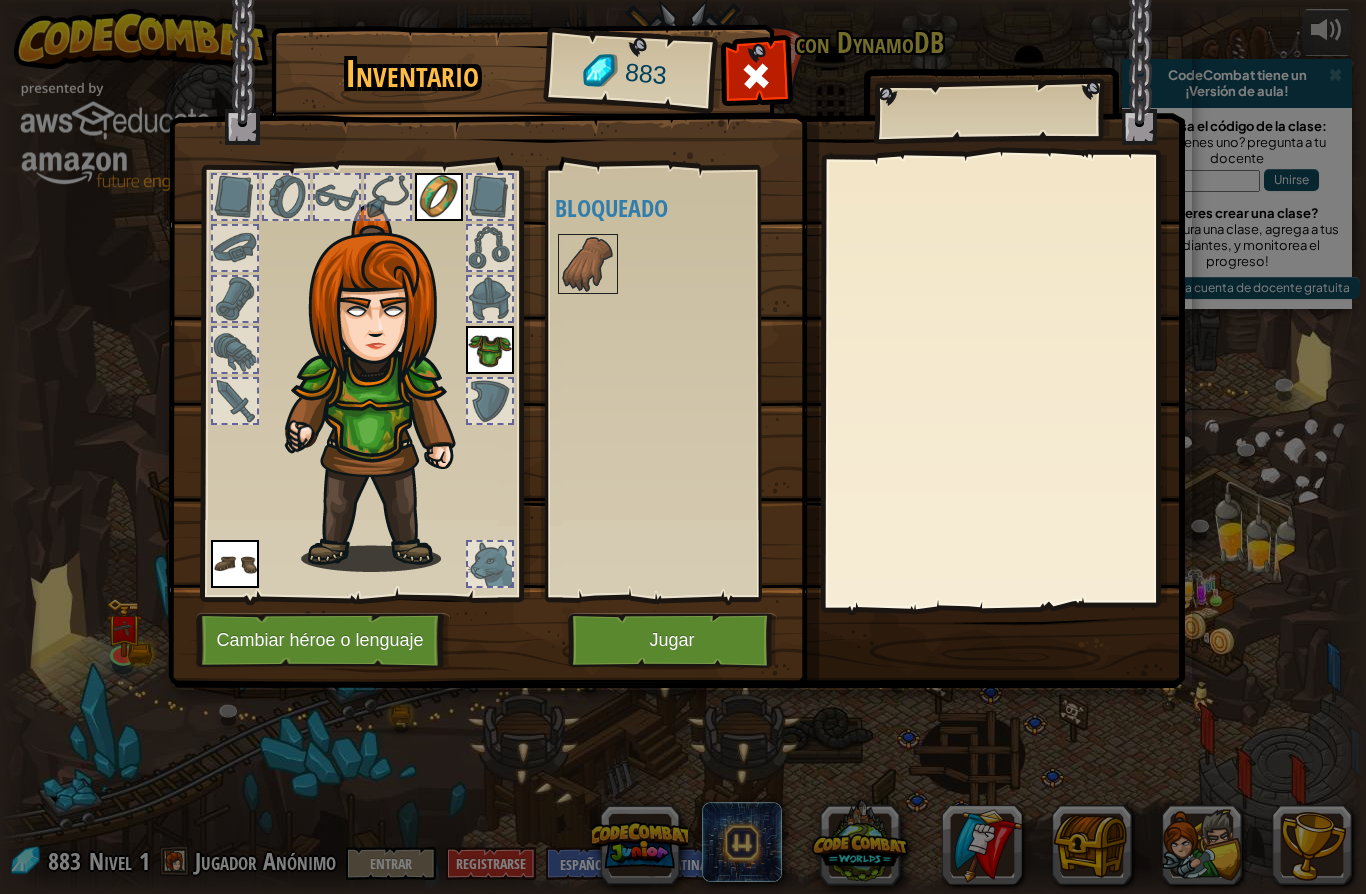 click at bounding box center (235, 564) 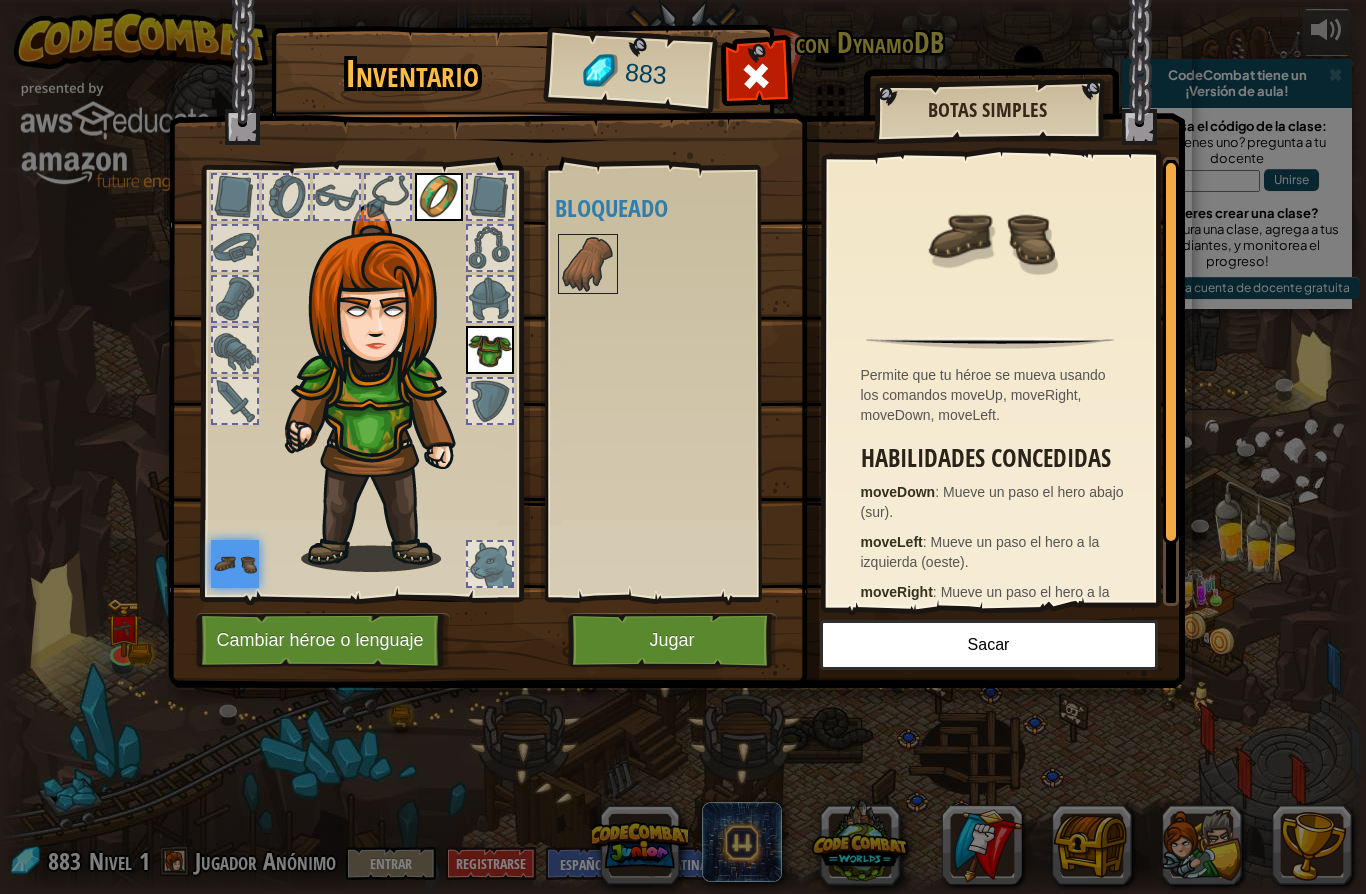 click on "Sacar" at bounding box center [989, 645] 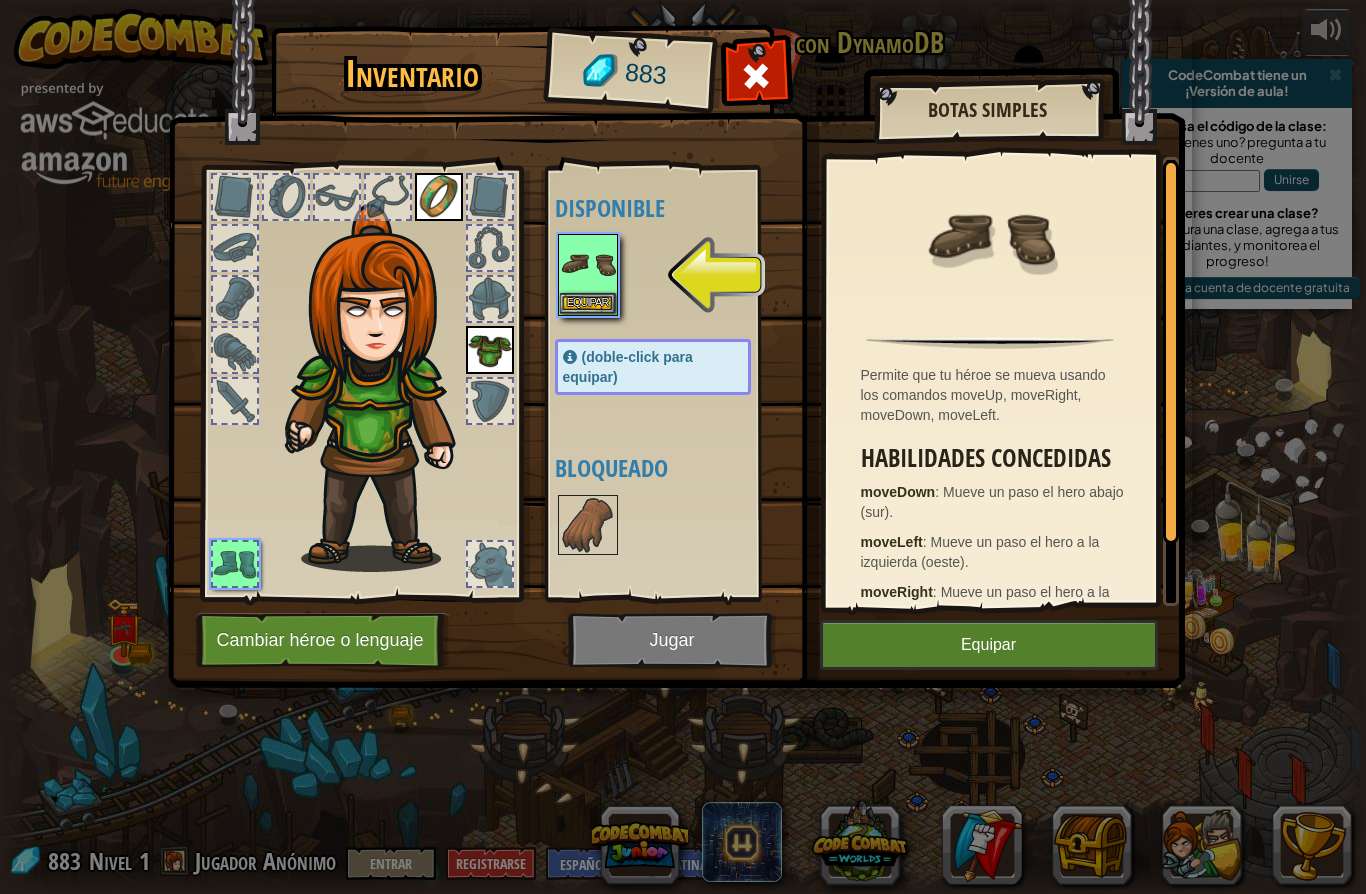 click on "Cambiar héroe o lenguaje" at bounding box center (323, 640) 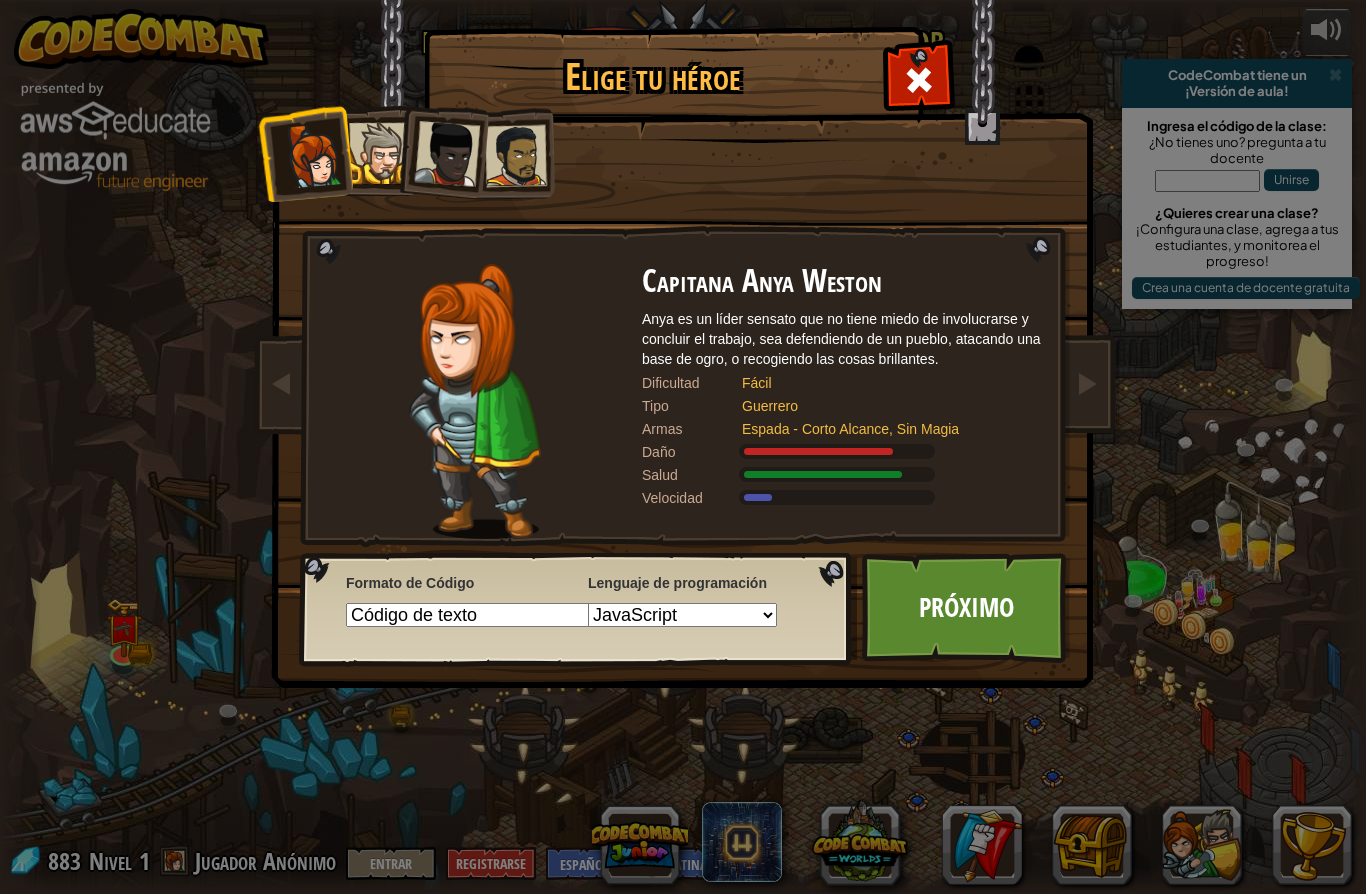 click on "Próximo" at bounding box center (966, 608) 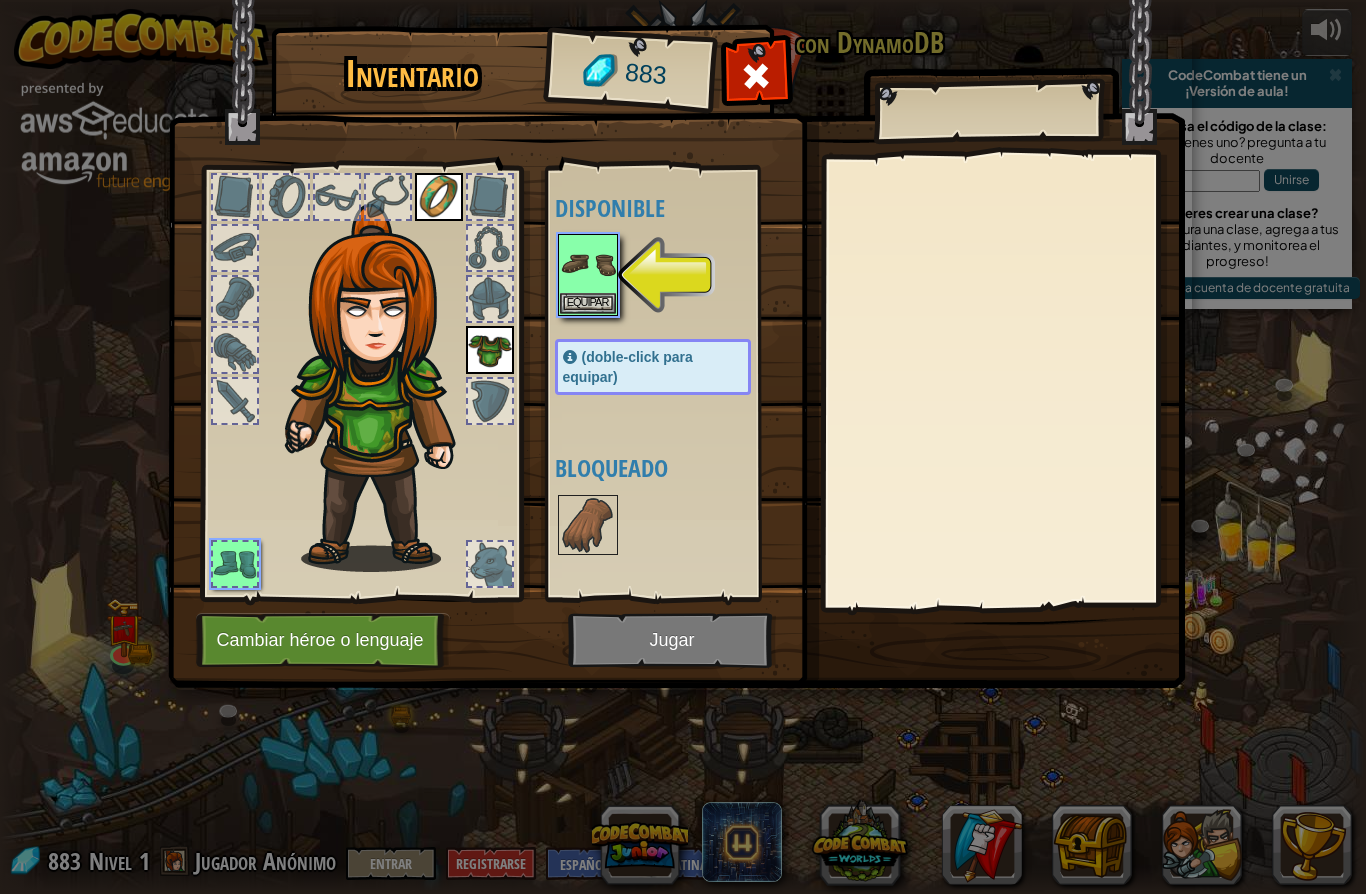click on "Cambiar héroe o lenguaje" at bounding box center [323, 640] 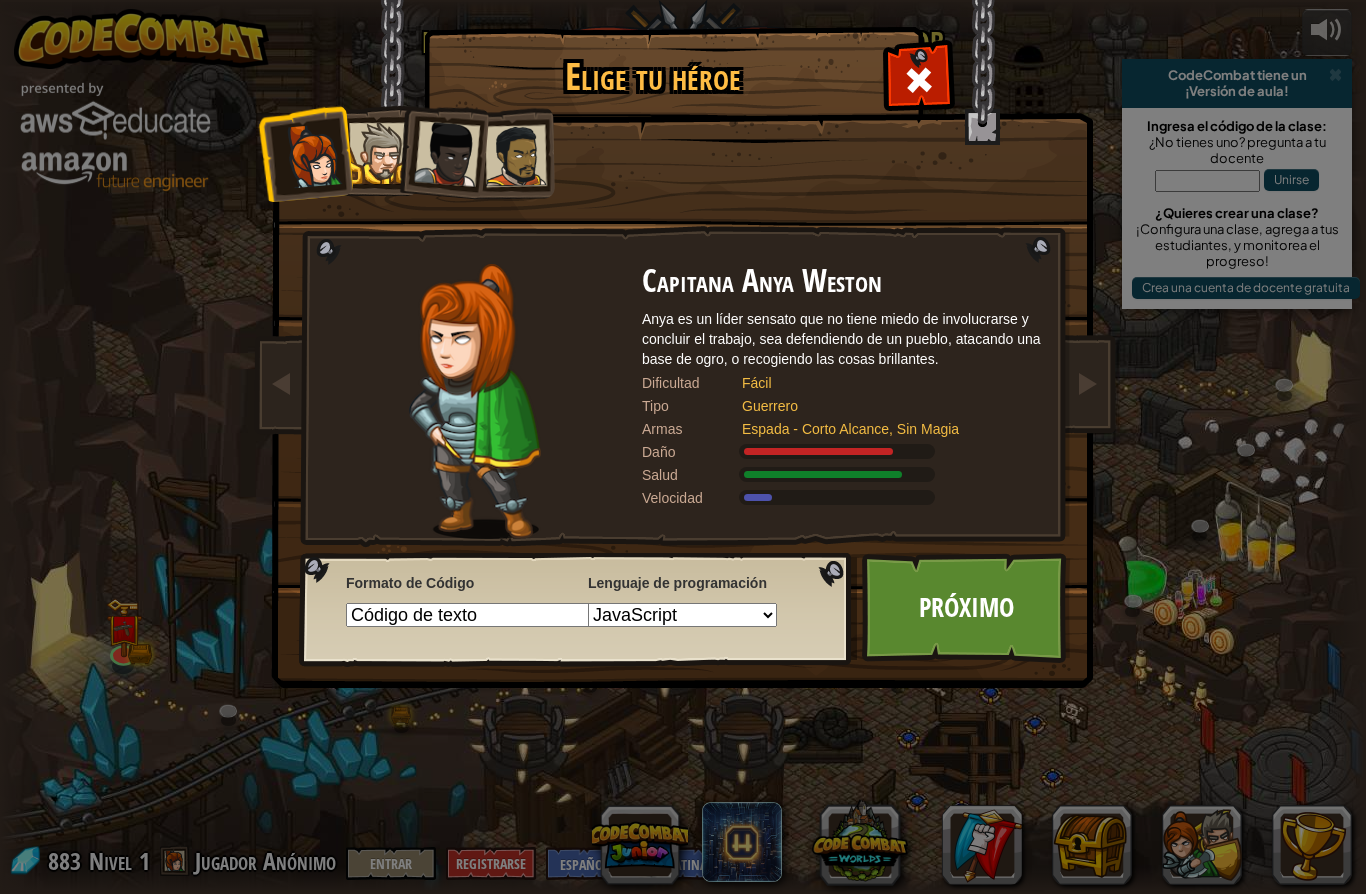 click on "Código de texto Bloques y código Bloques Bloques (iconos) (Solo Junior)" at bounding box center (478, 615) 